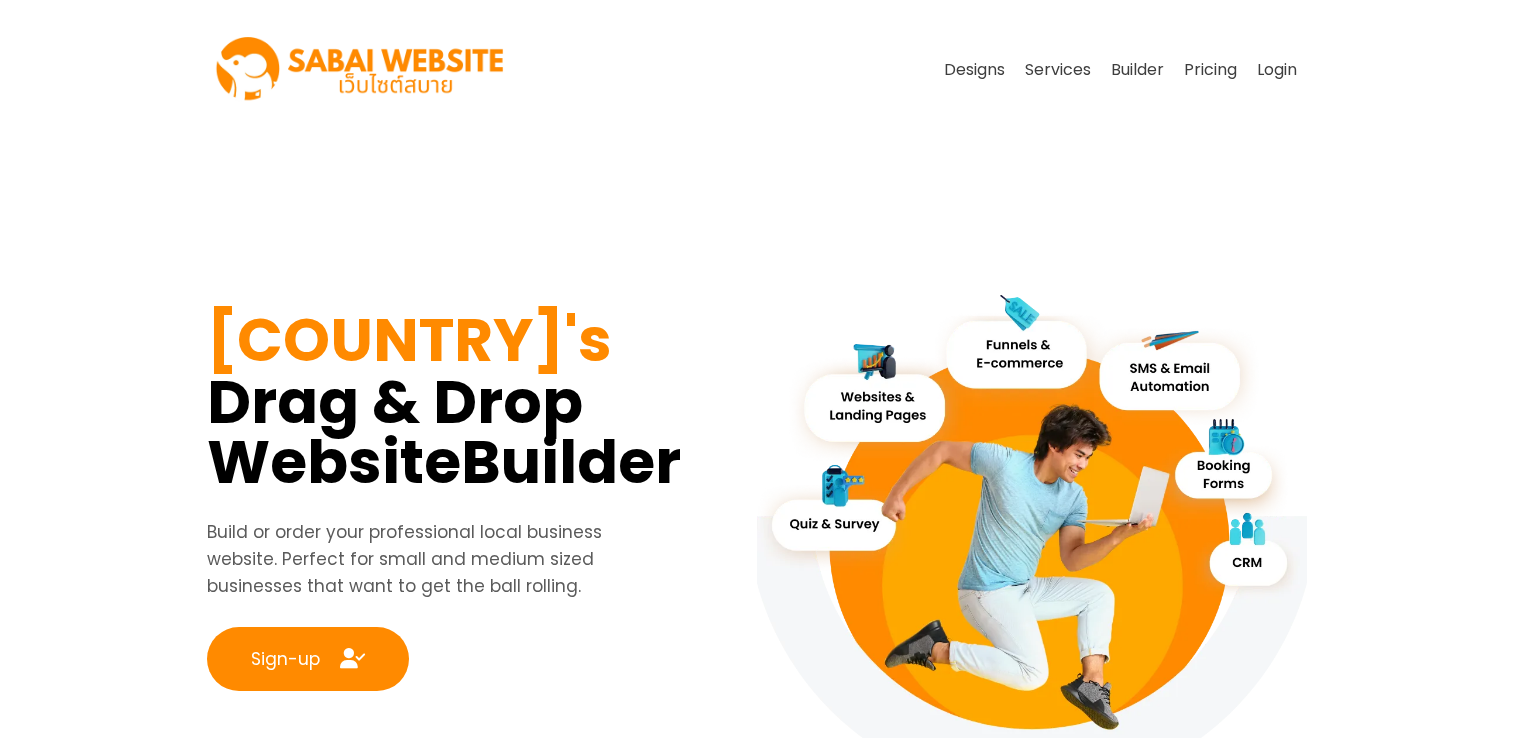 scroll, scrollTop: 0, scrollLeft: 0, axis: both 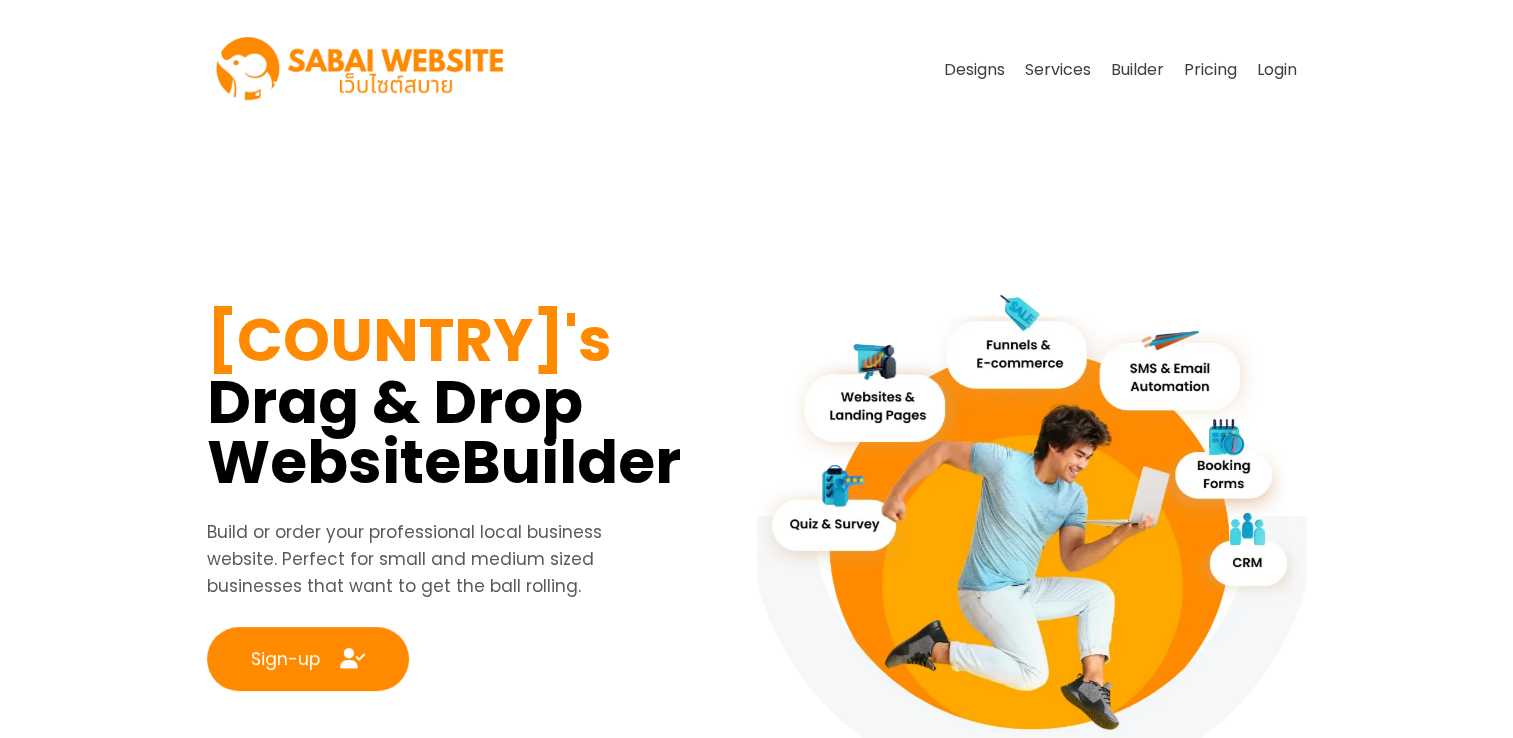 click at bounding box center (1032, 516) 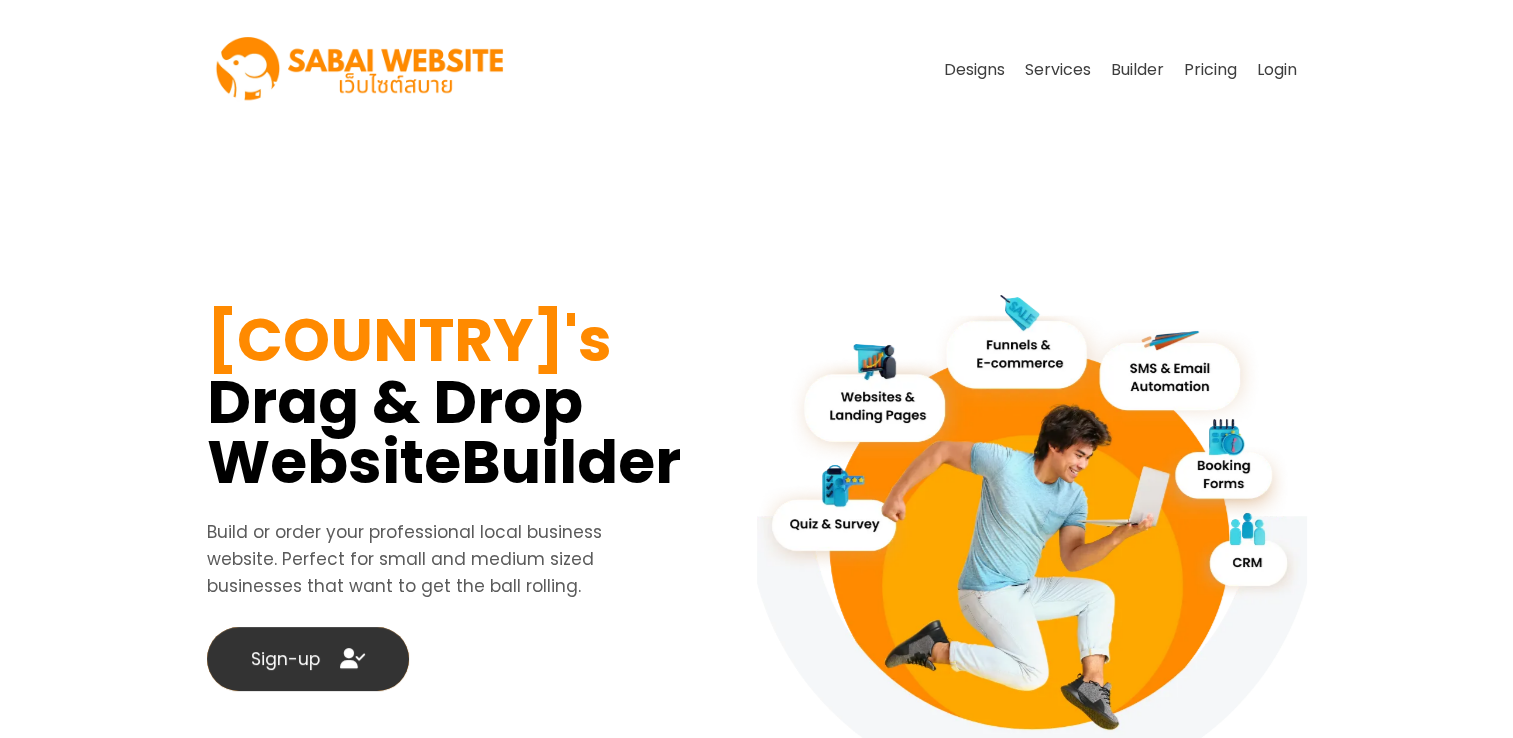 click on "Sign-up" at bounding box center (308, 659) 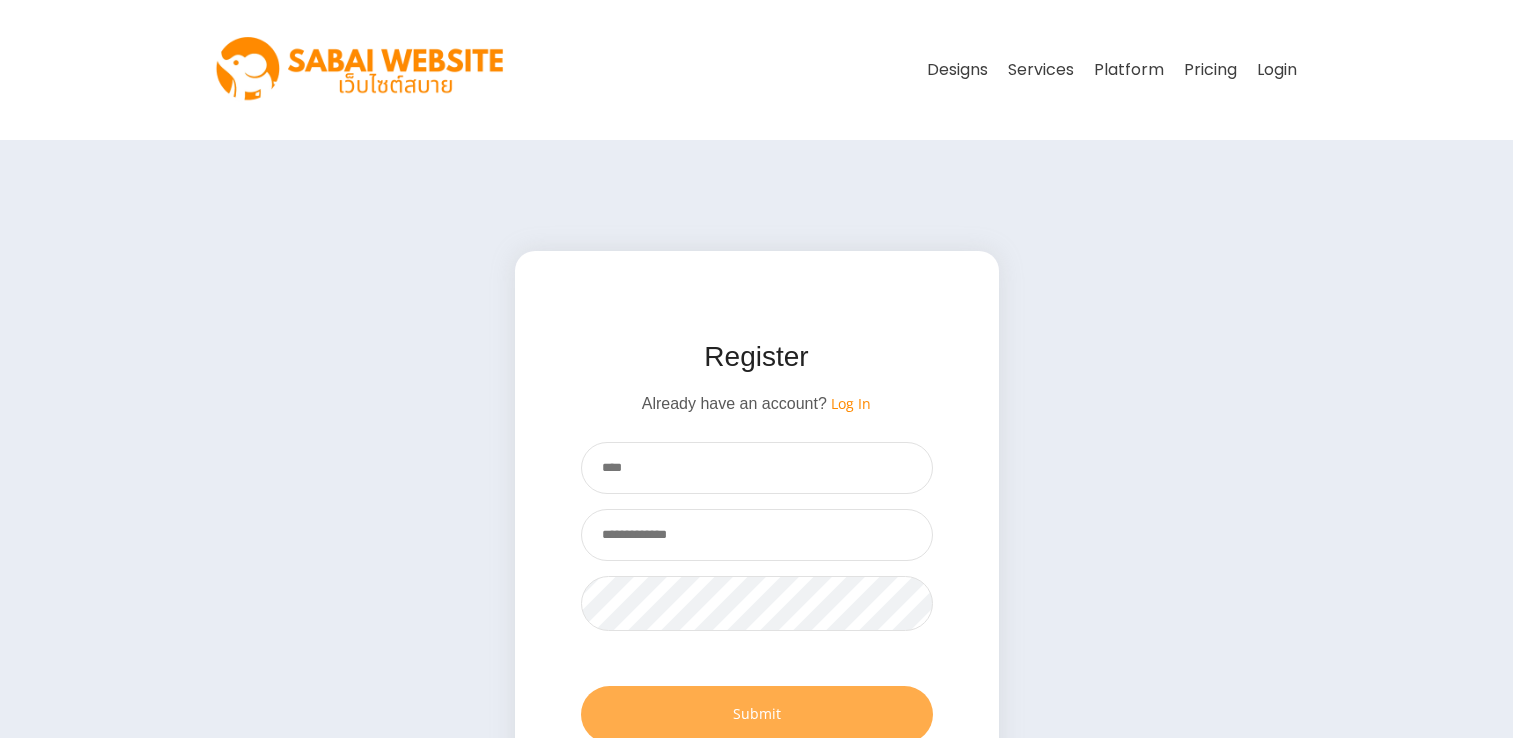 scroll, scrollTop: 0, scrollLeft: 0, axis: both 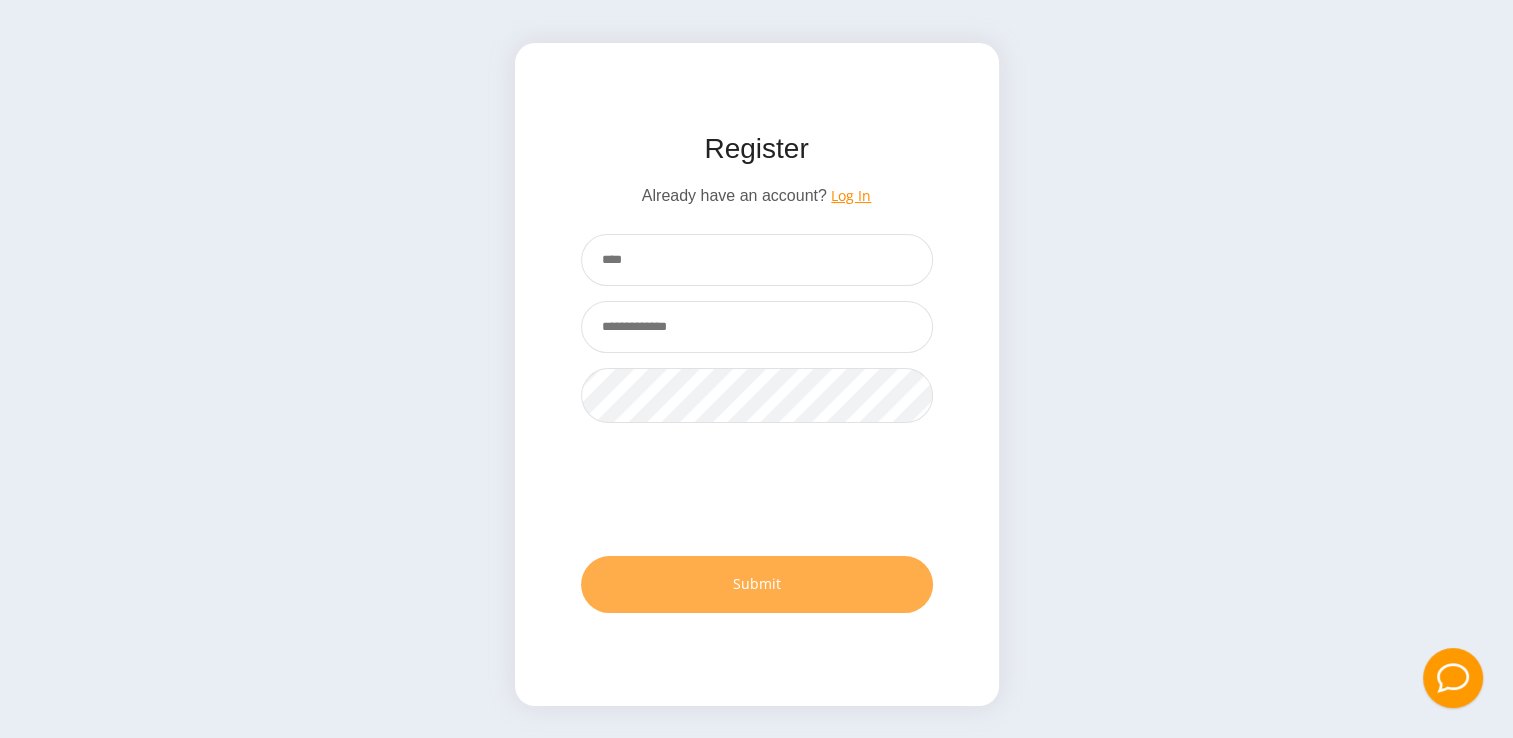 type on "**********" 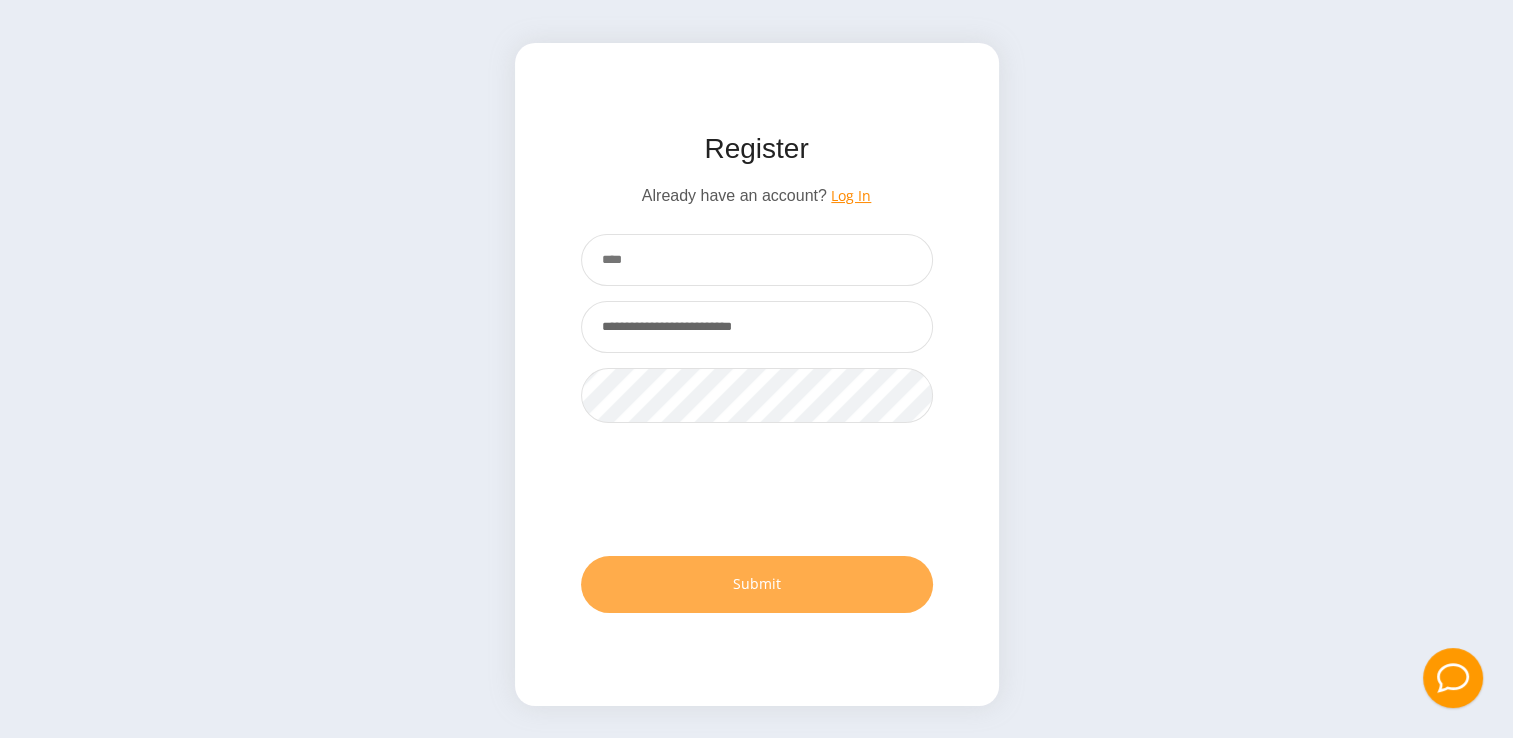 click on "Log In" at bounding box center [851, 195] 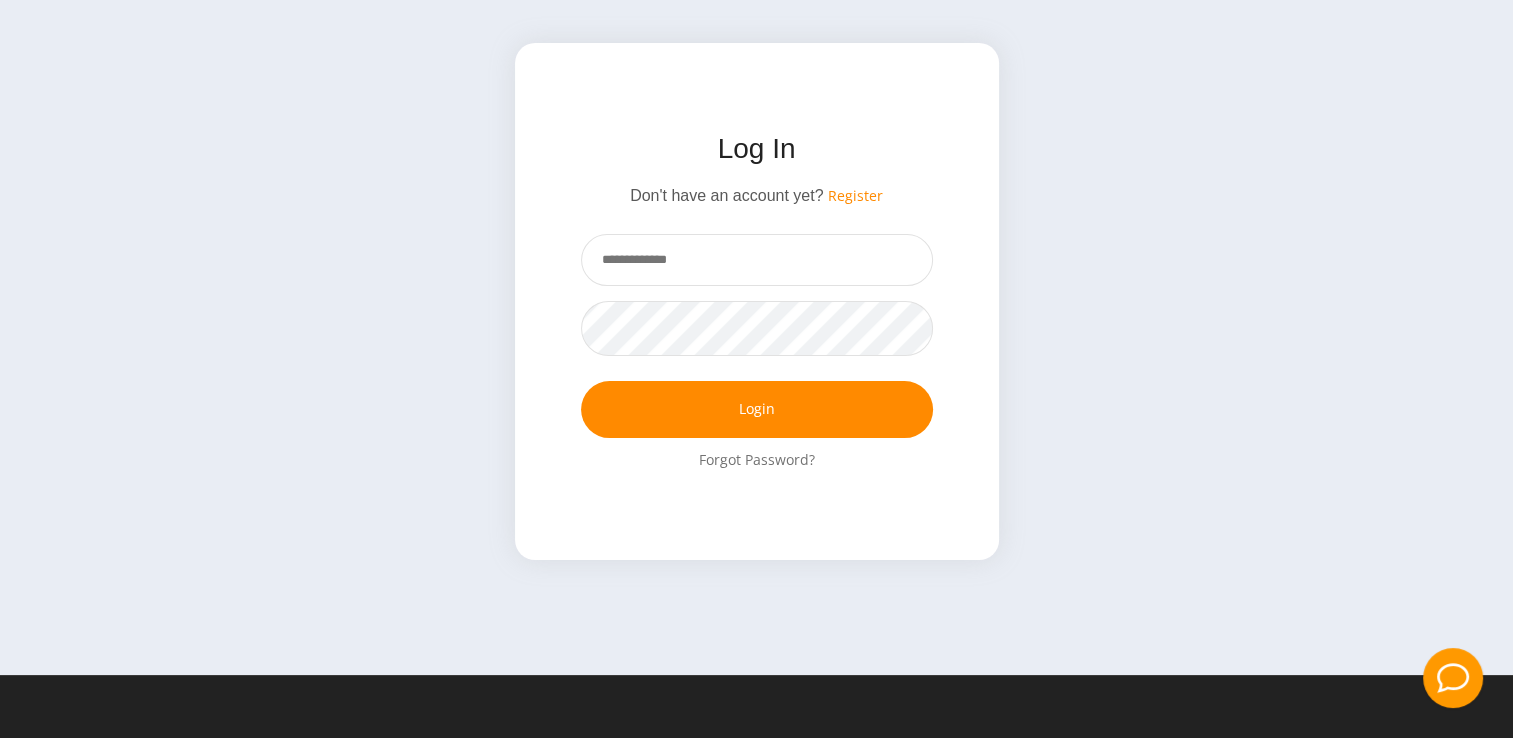 click at bounding box center [757, 260] 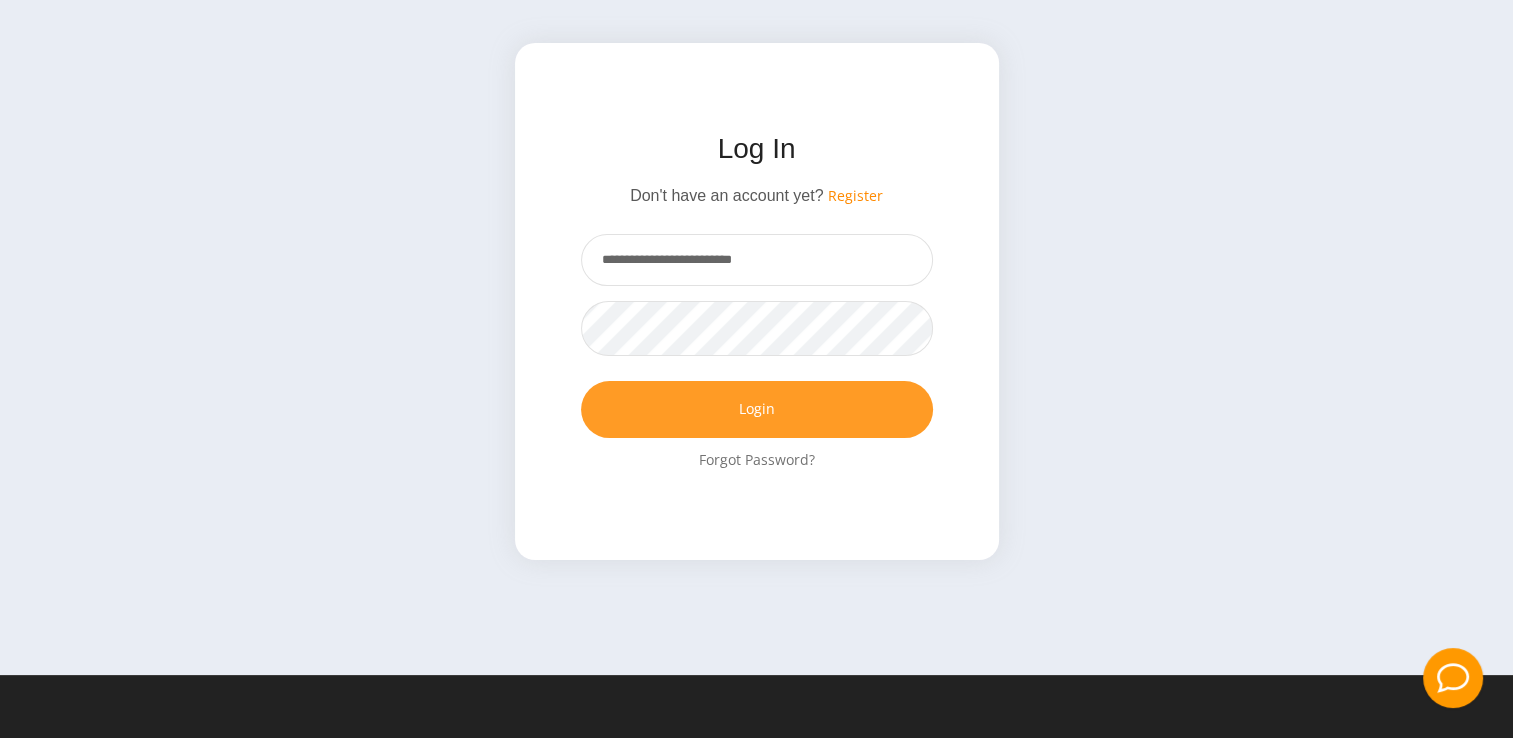 click on "Login" at bounding box center (757, 409) 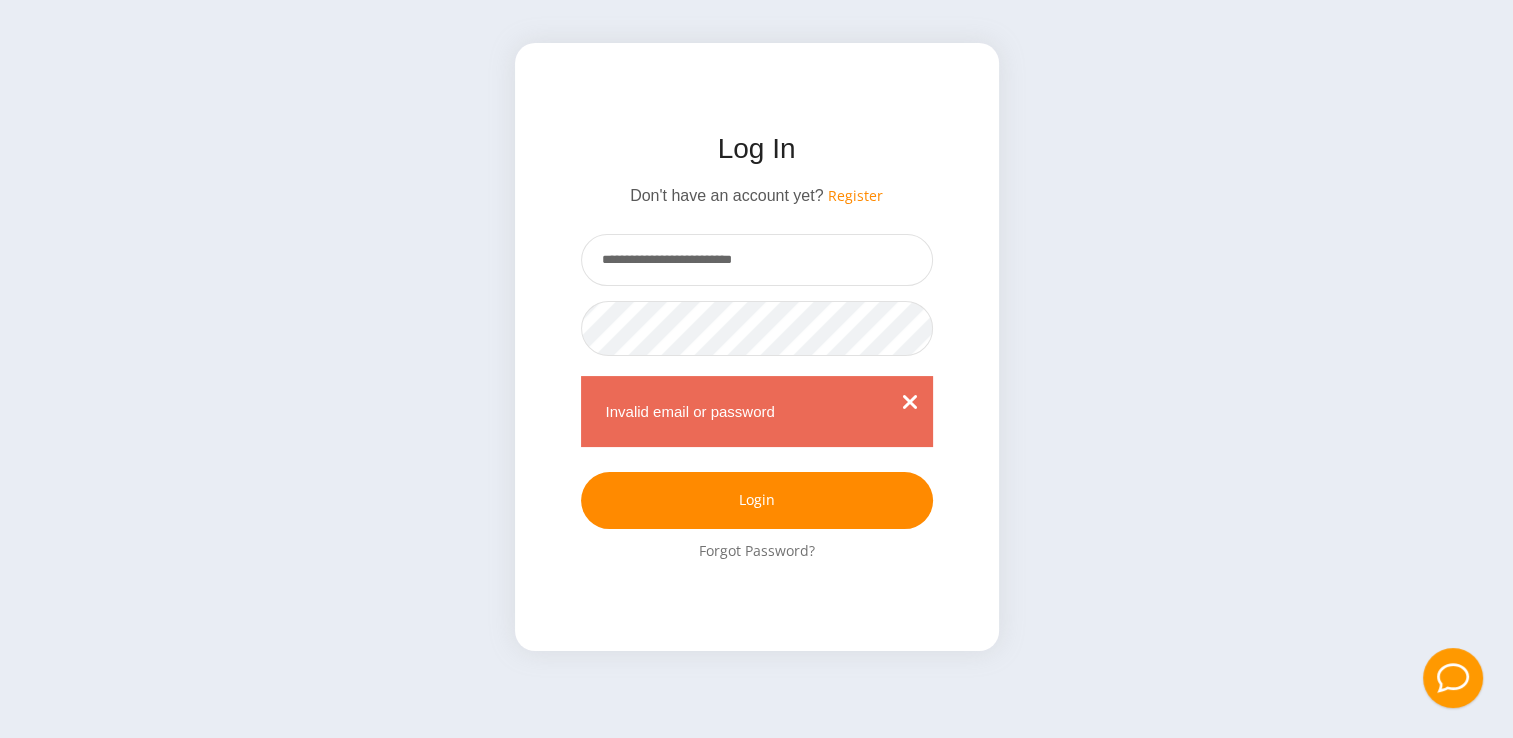 click on "**********" at bounding box center [757, 347] 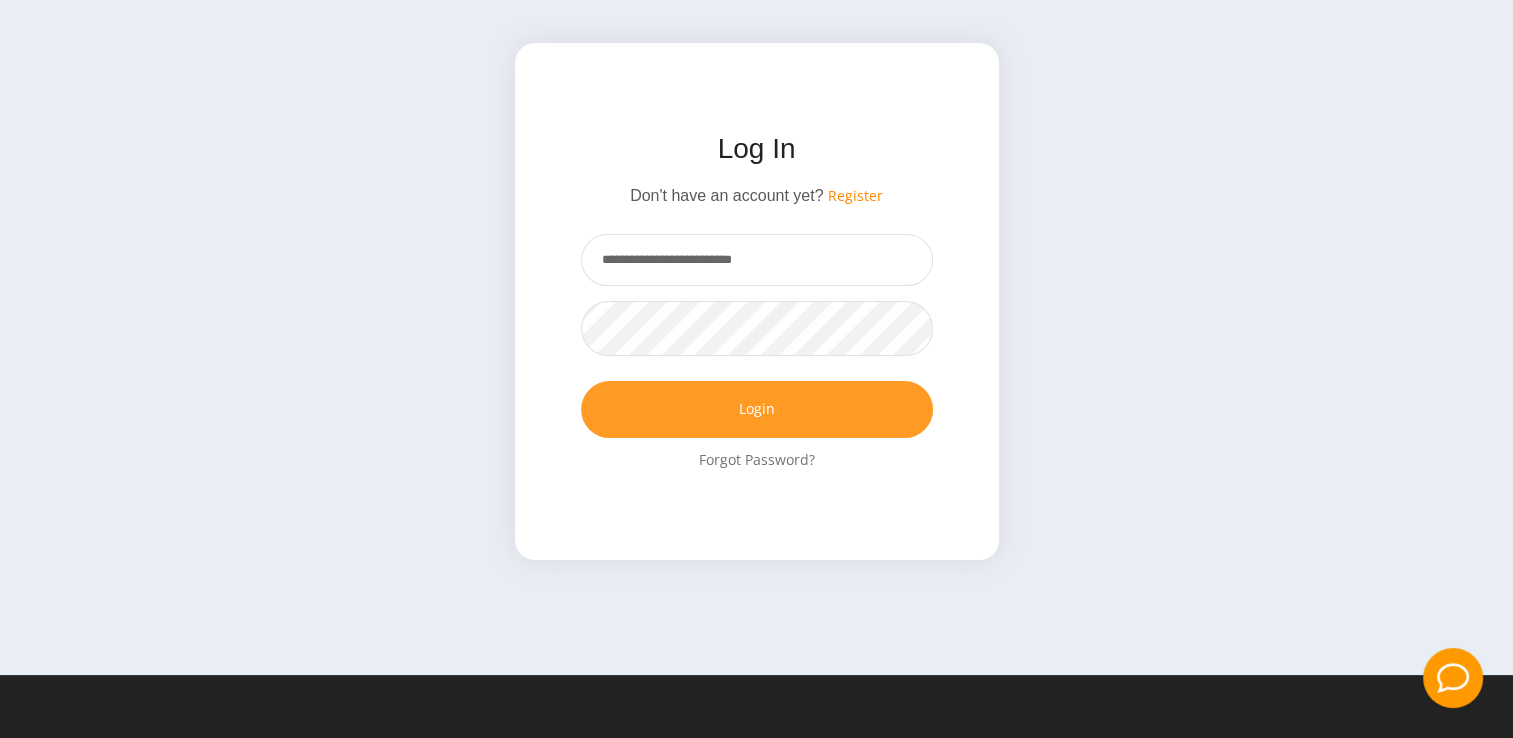 click on "Login" at bounding box center [757, 409] 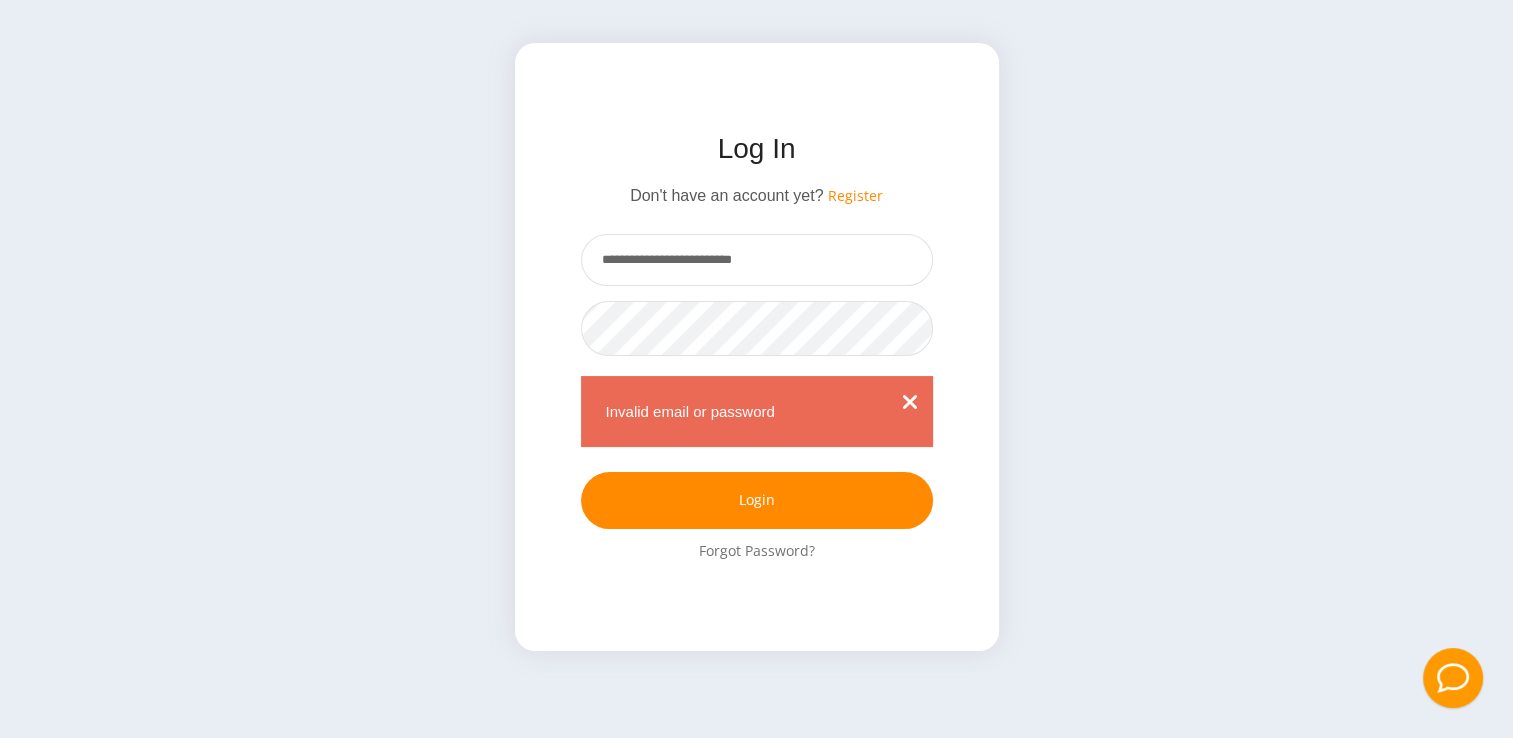 click on "**********" at bounding box center [757, 260] 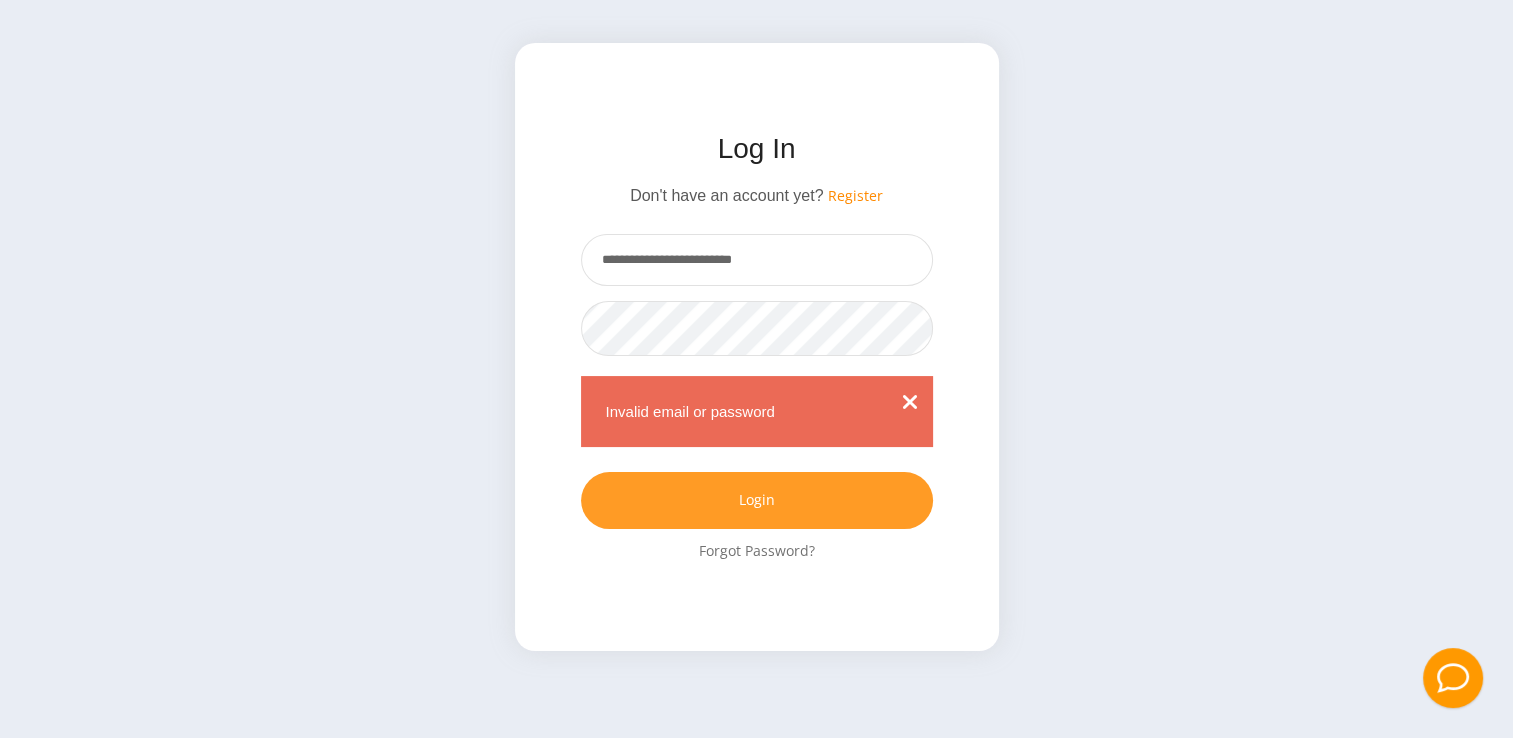 click on "Login" at bounding box center (757, 500) 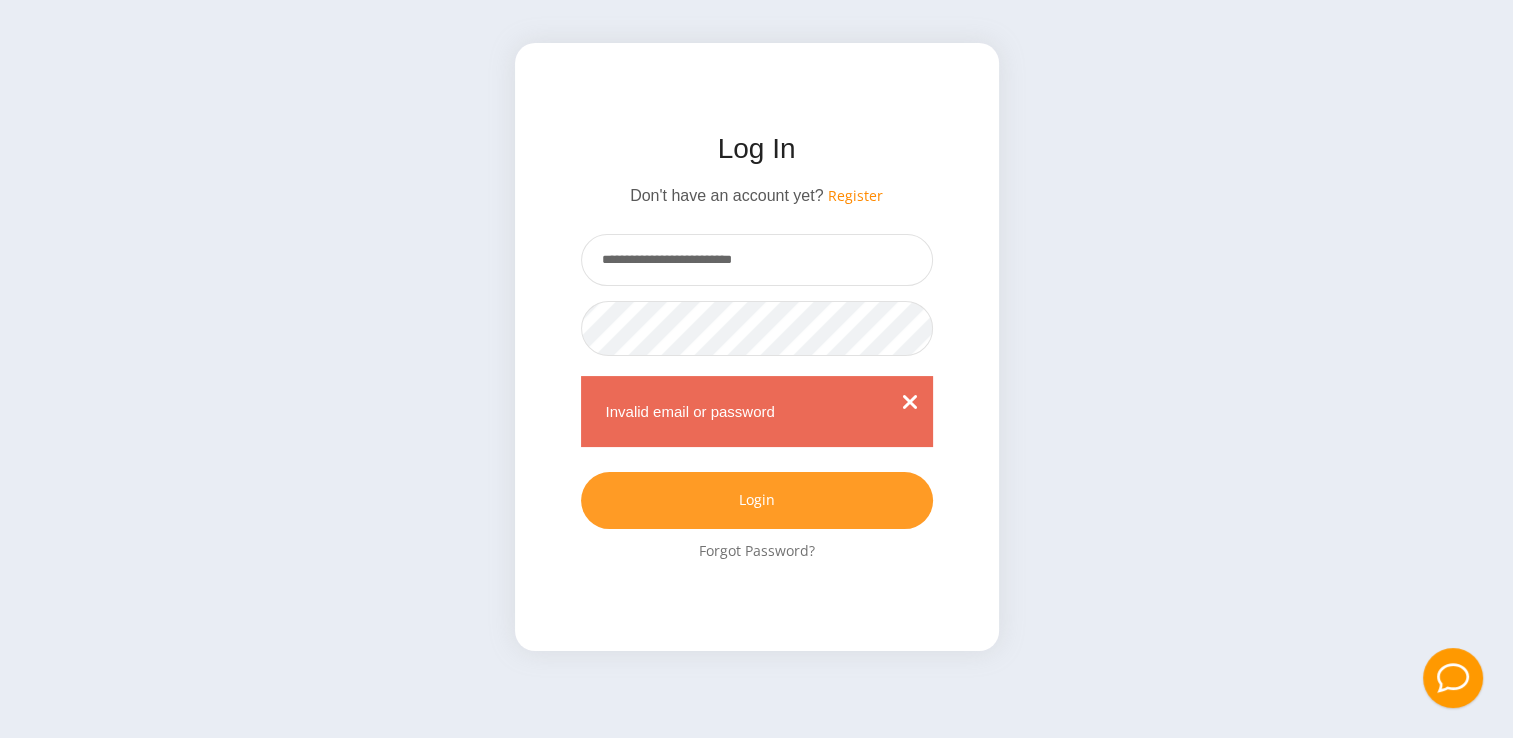 click on "Login" at bounding box center [757, 500] 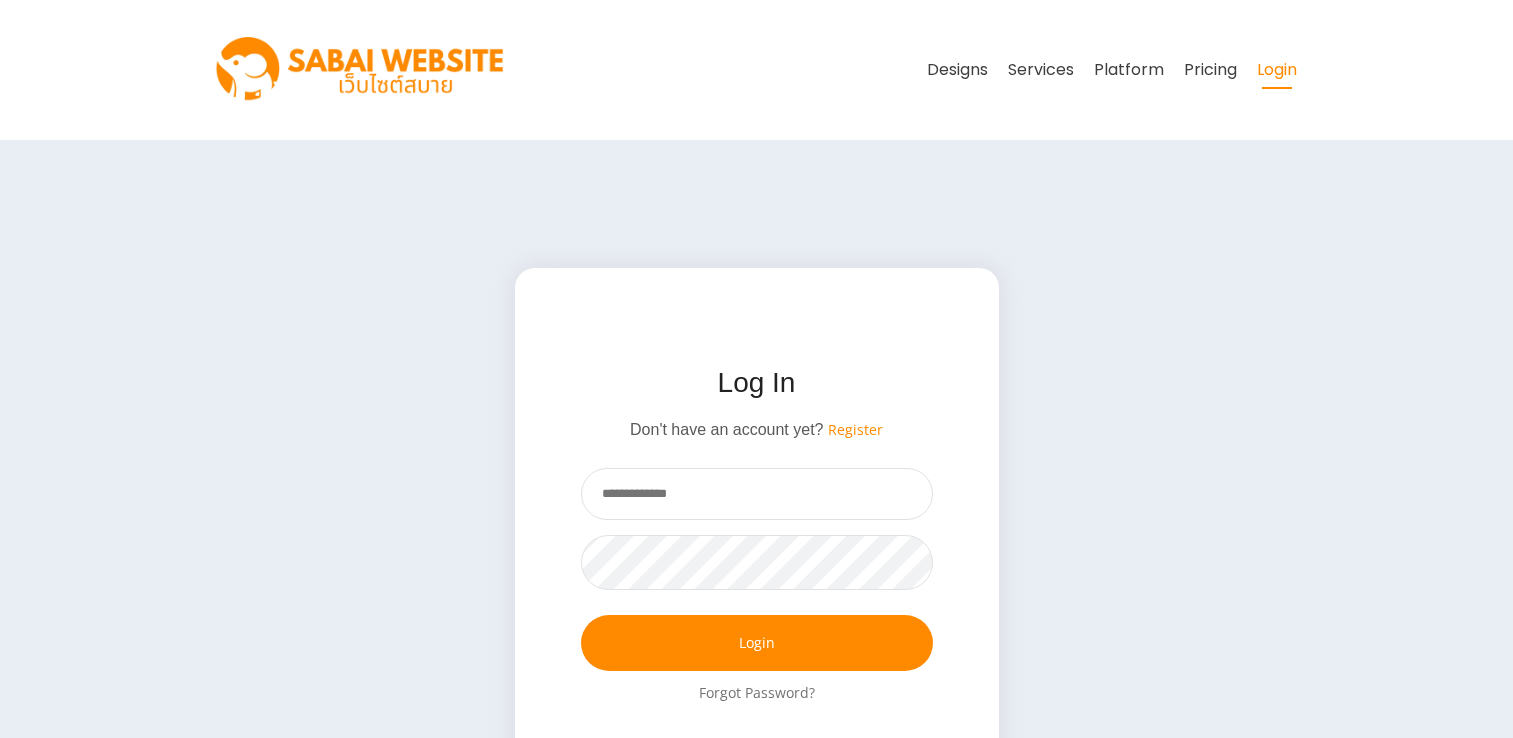 scroll, scrollTop: 0, scrollLeft: 0, axis: both 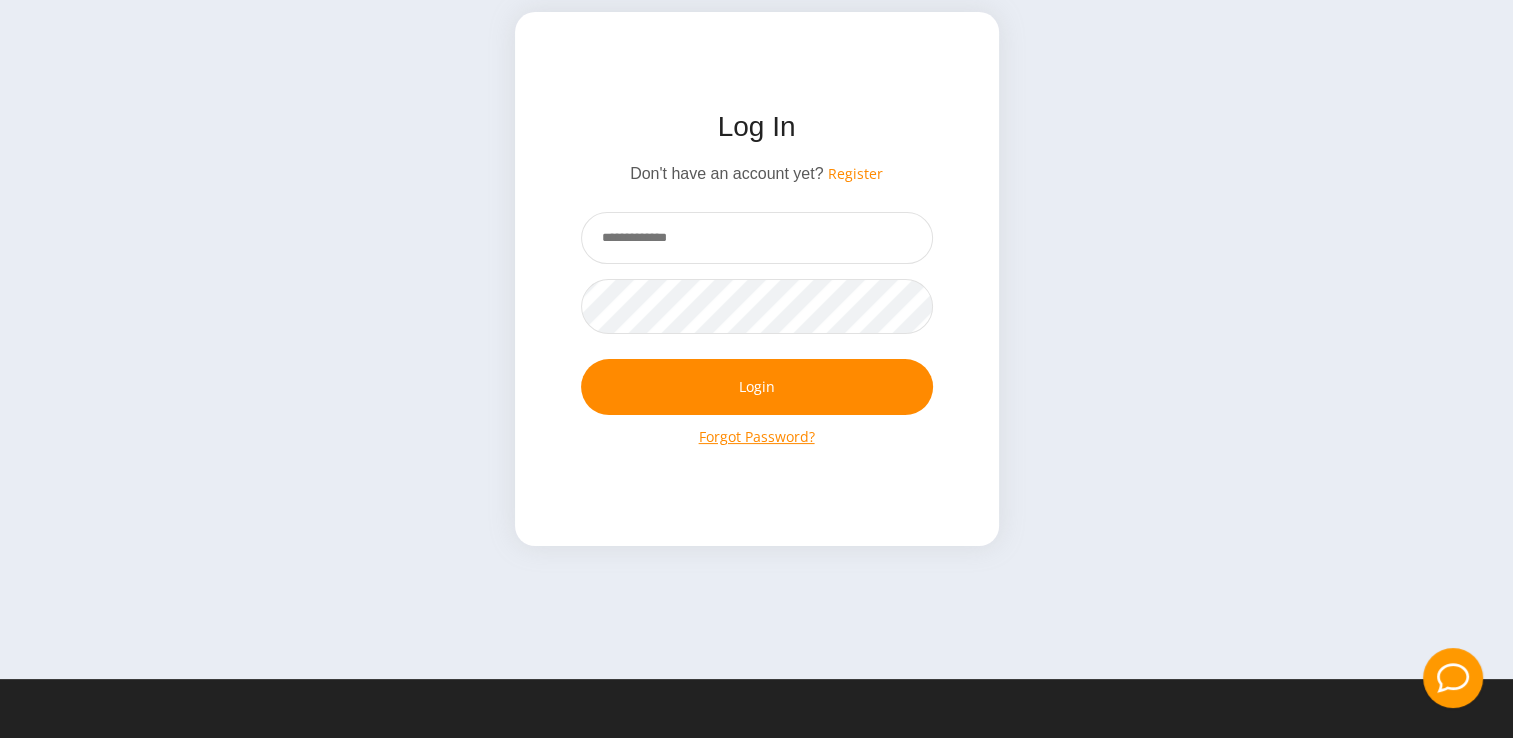 type on "**********" 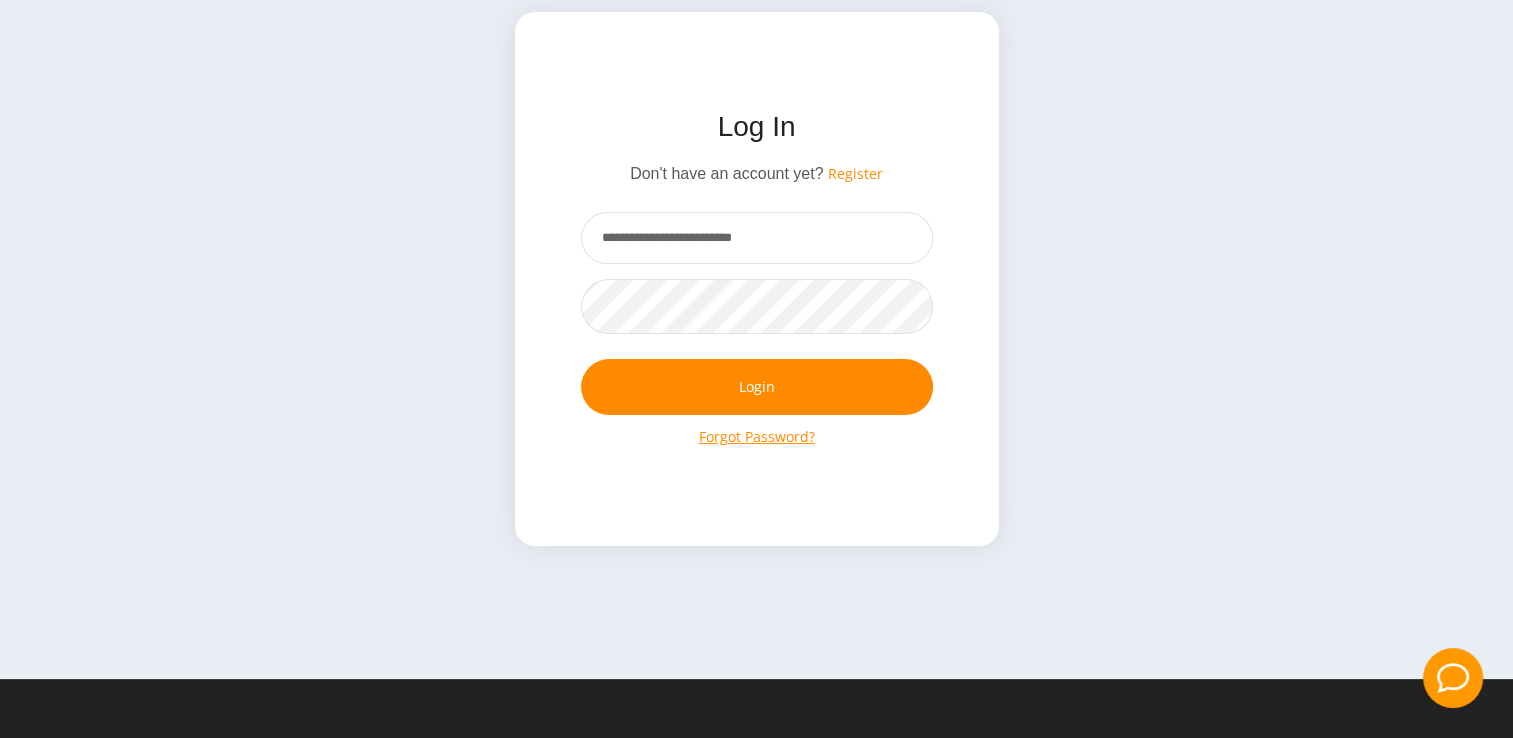 click on "Forgot Password?" at bounding box center (757, 437) 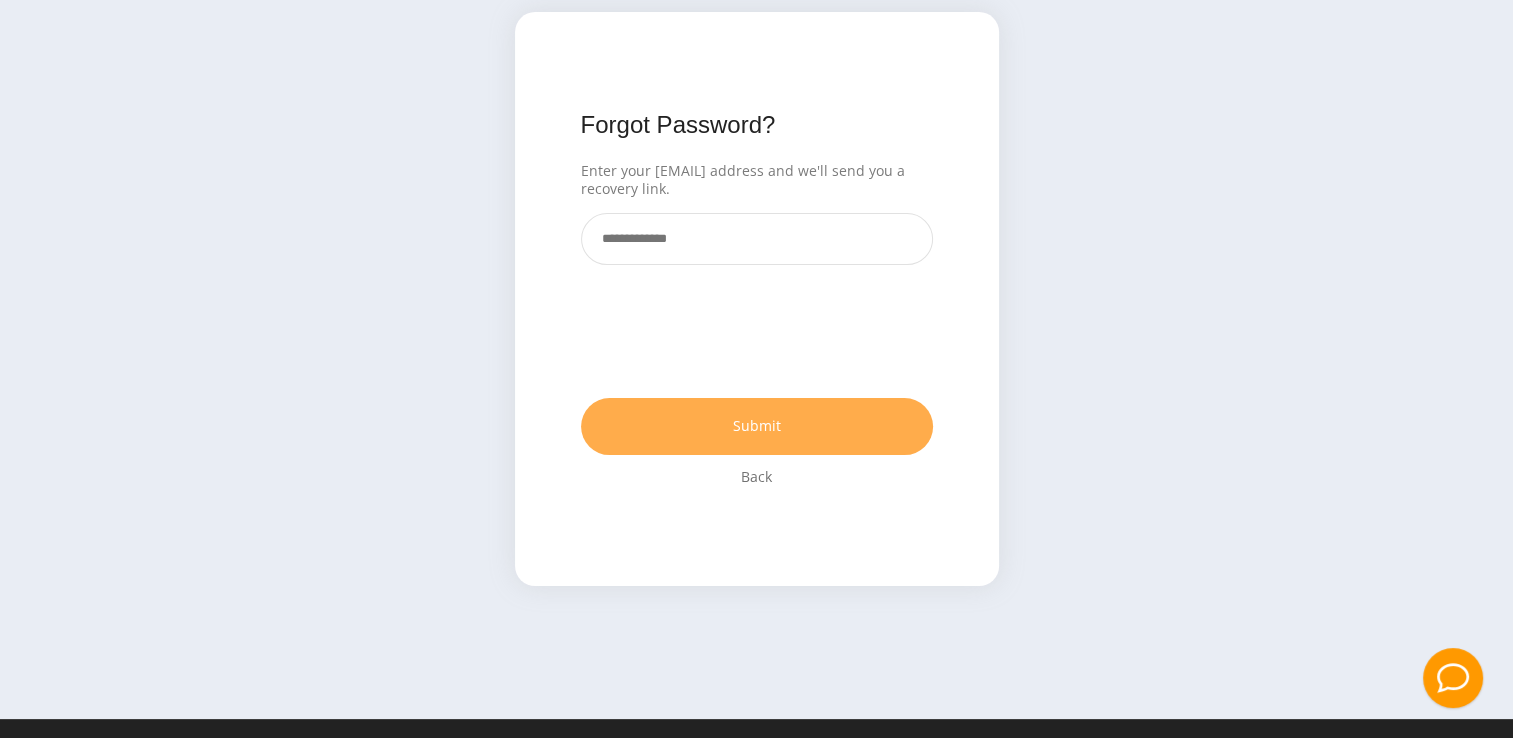 click at bounding box center [757, 239] 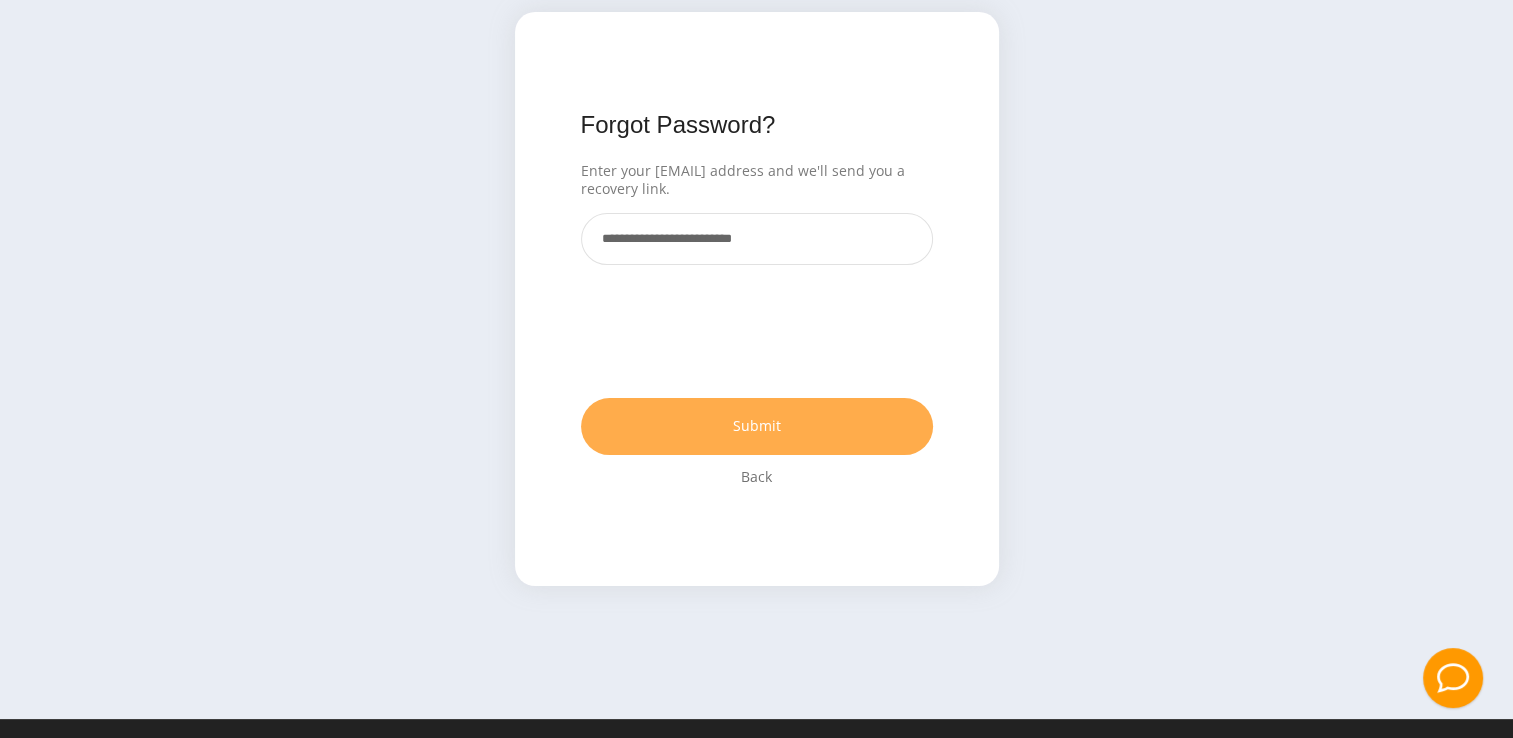 click on "**********" at bounding box center [757, 239] 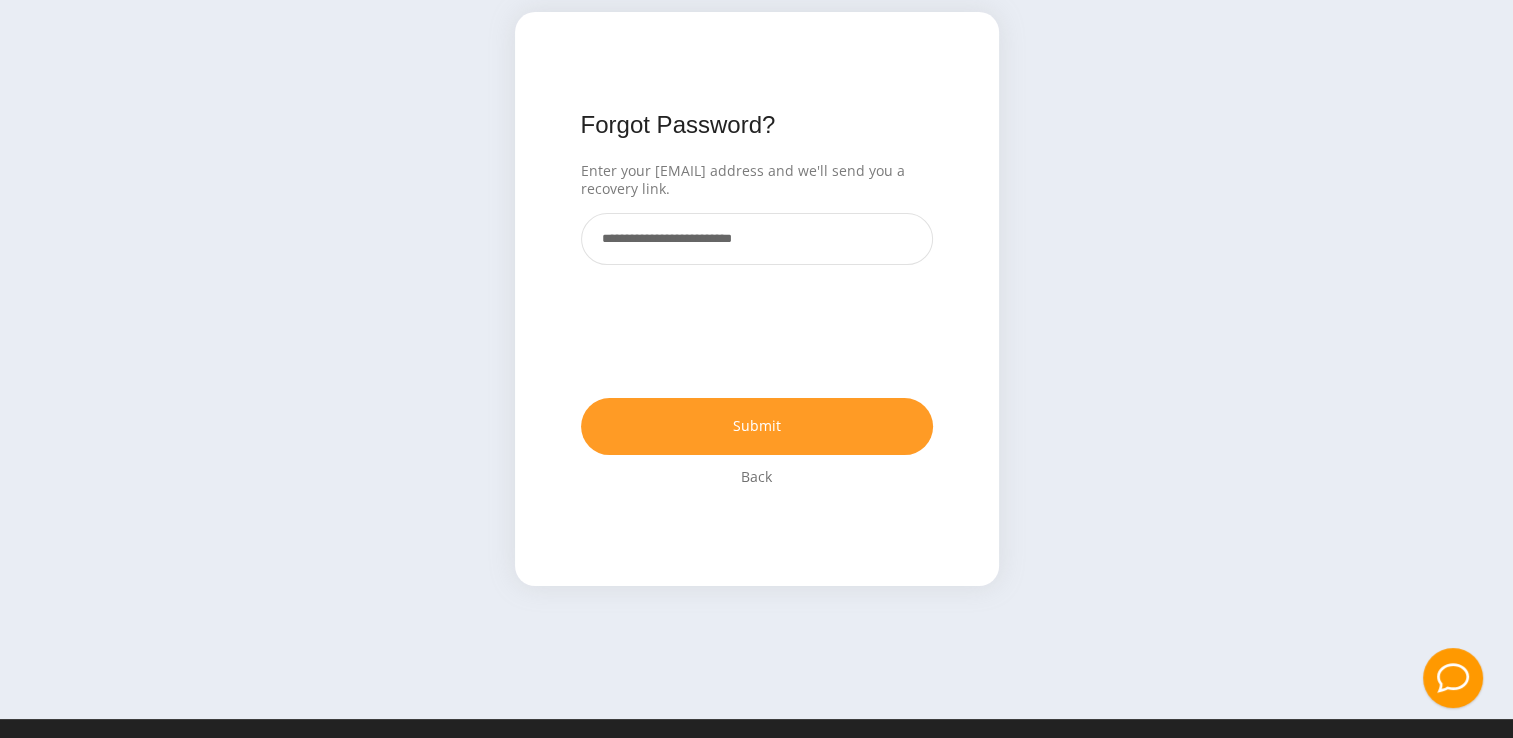 click on "Submit" at bounding box center [757, 426] 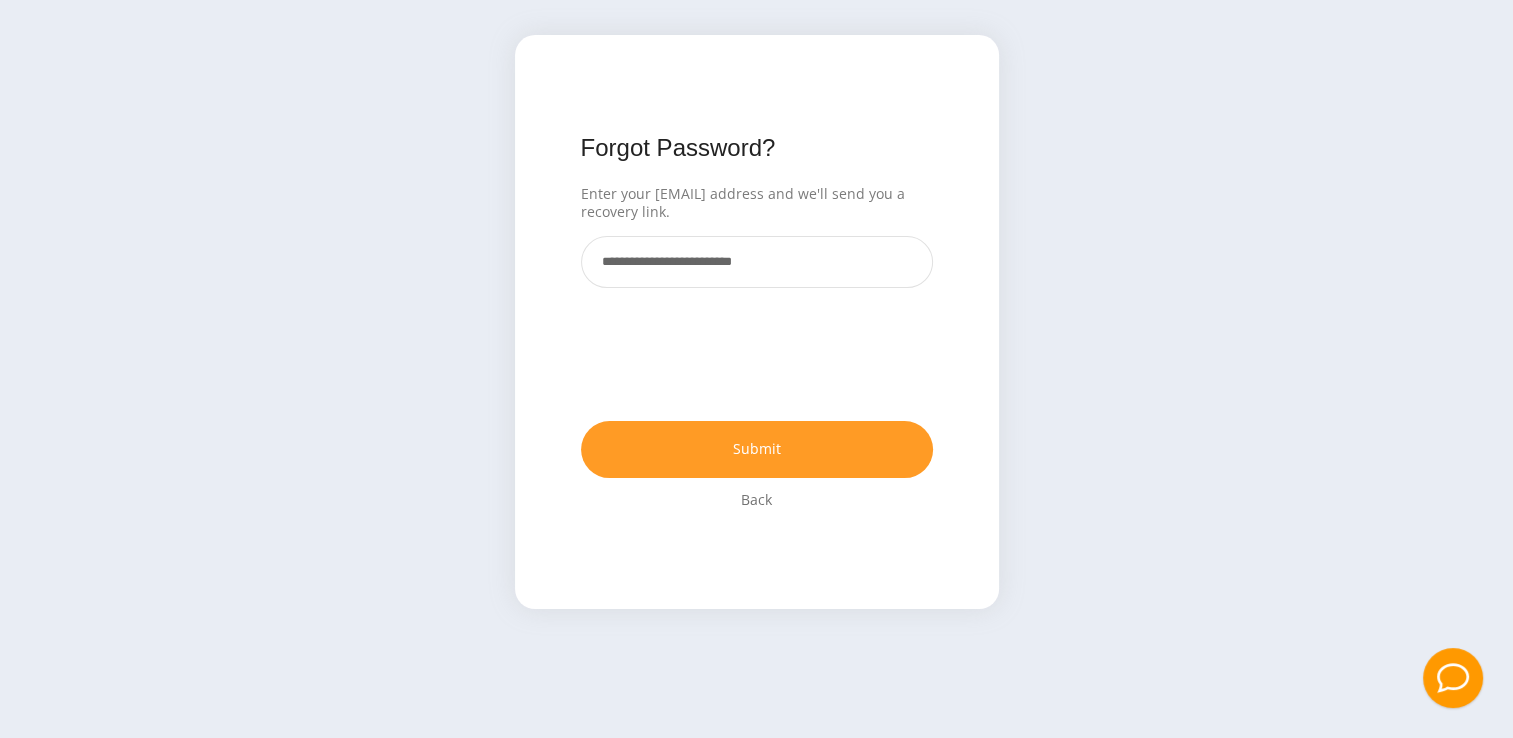 scroll, scrollTop: 0, scrollLeft: 0, axis: both 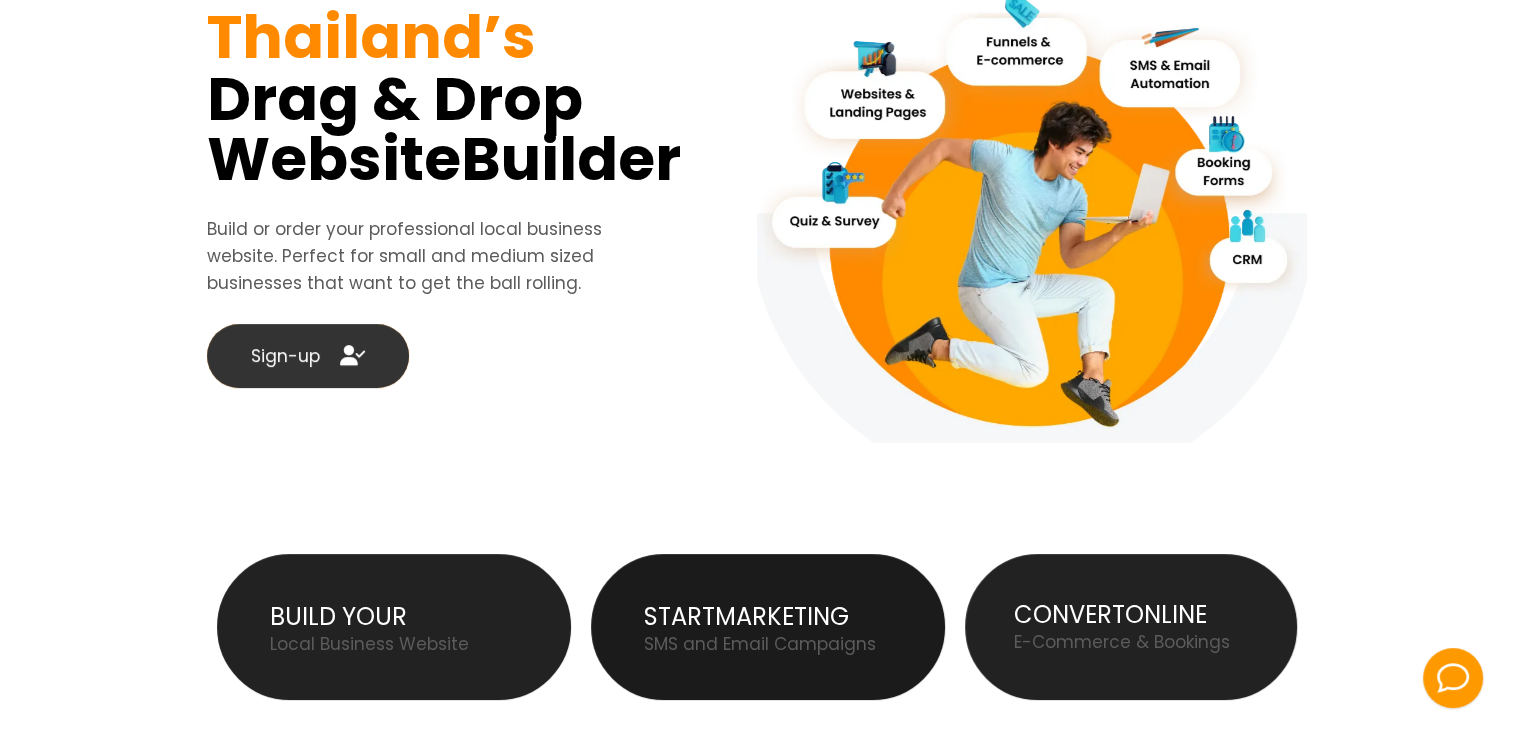 click at bounding box center (352, 356) 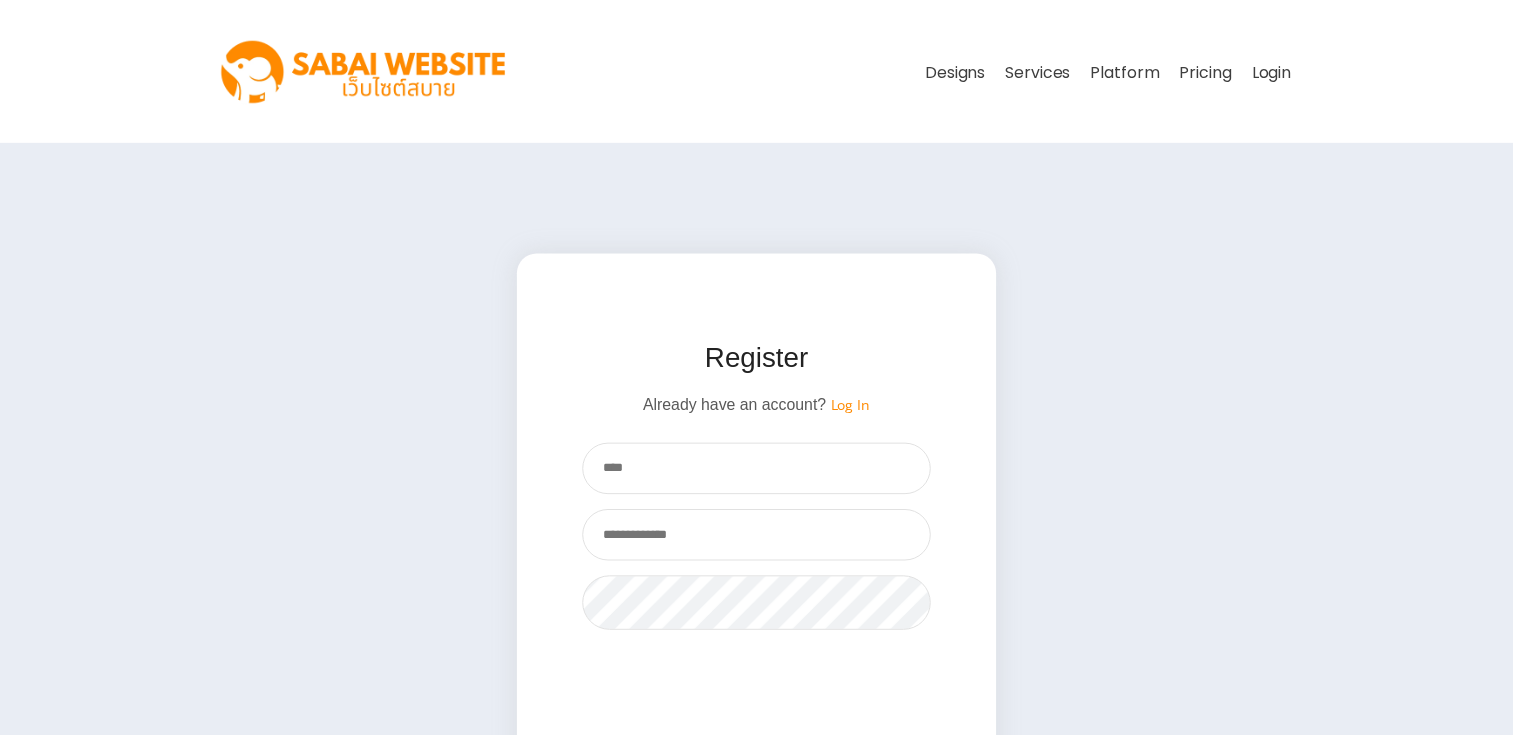 scroll, scrollTop: 0, scrollLeft: 0, axis: both 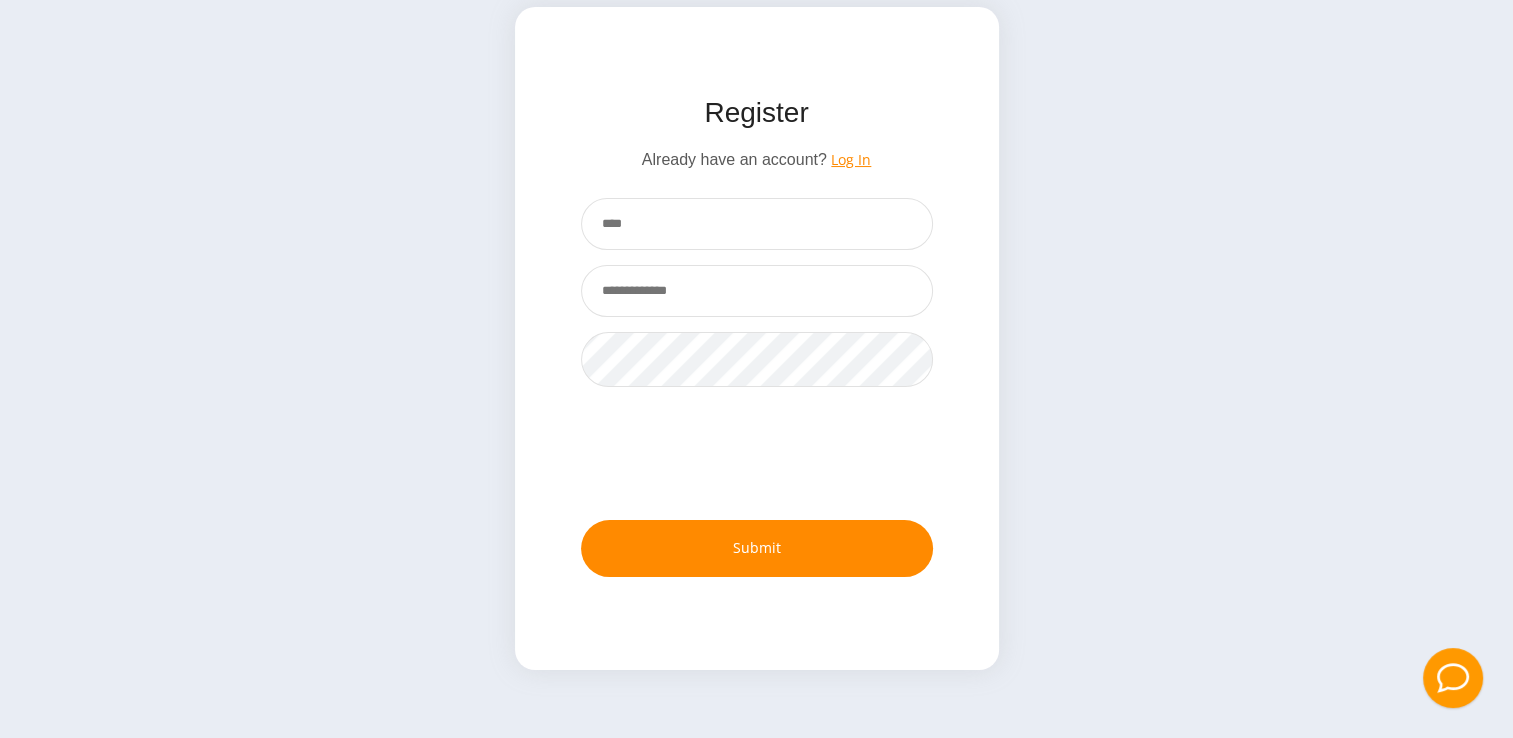 type on "**********" 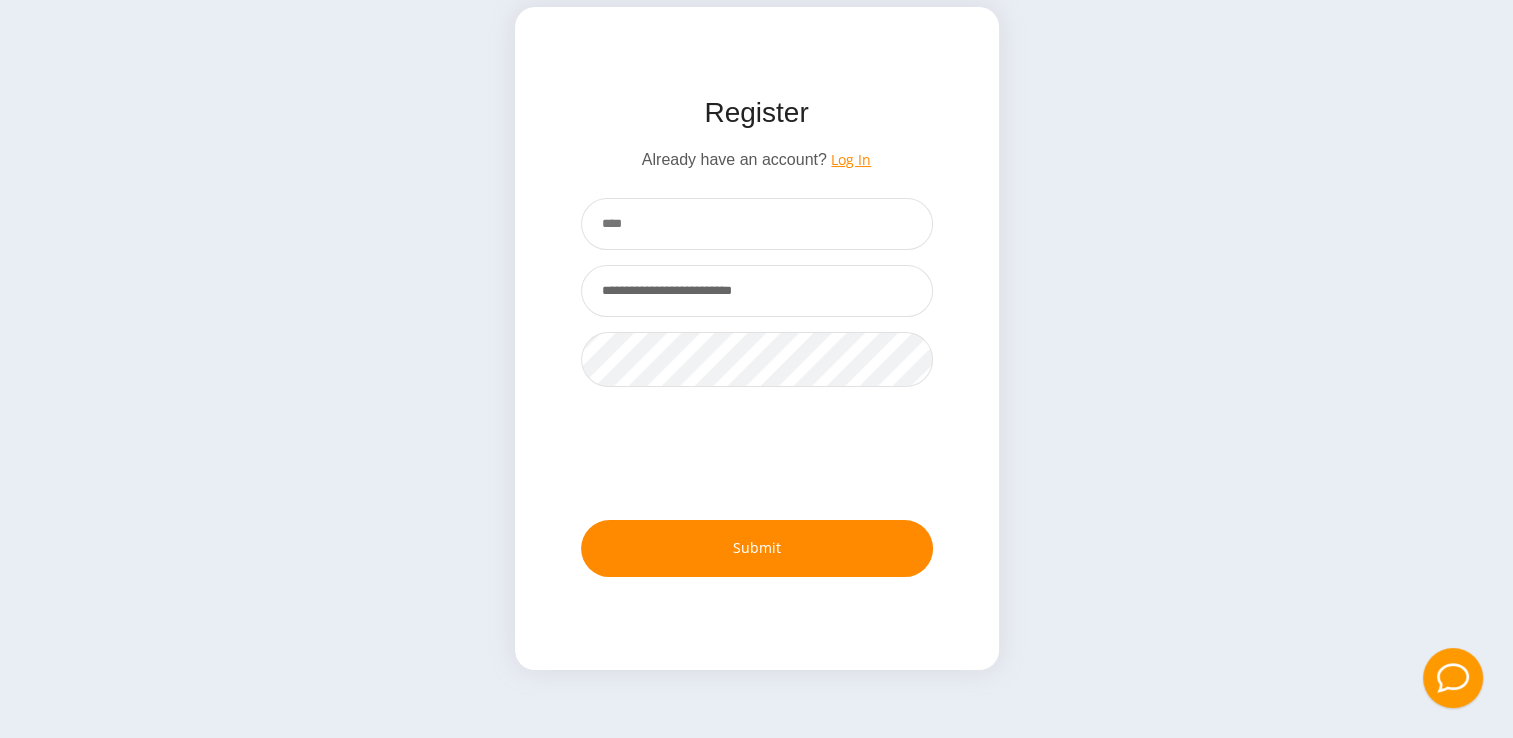 click on "Log In" at bounding box center [851, 159] 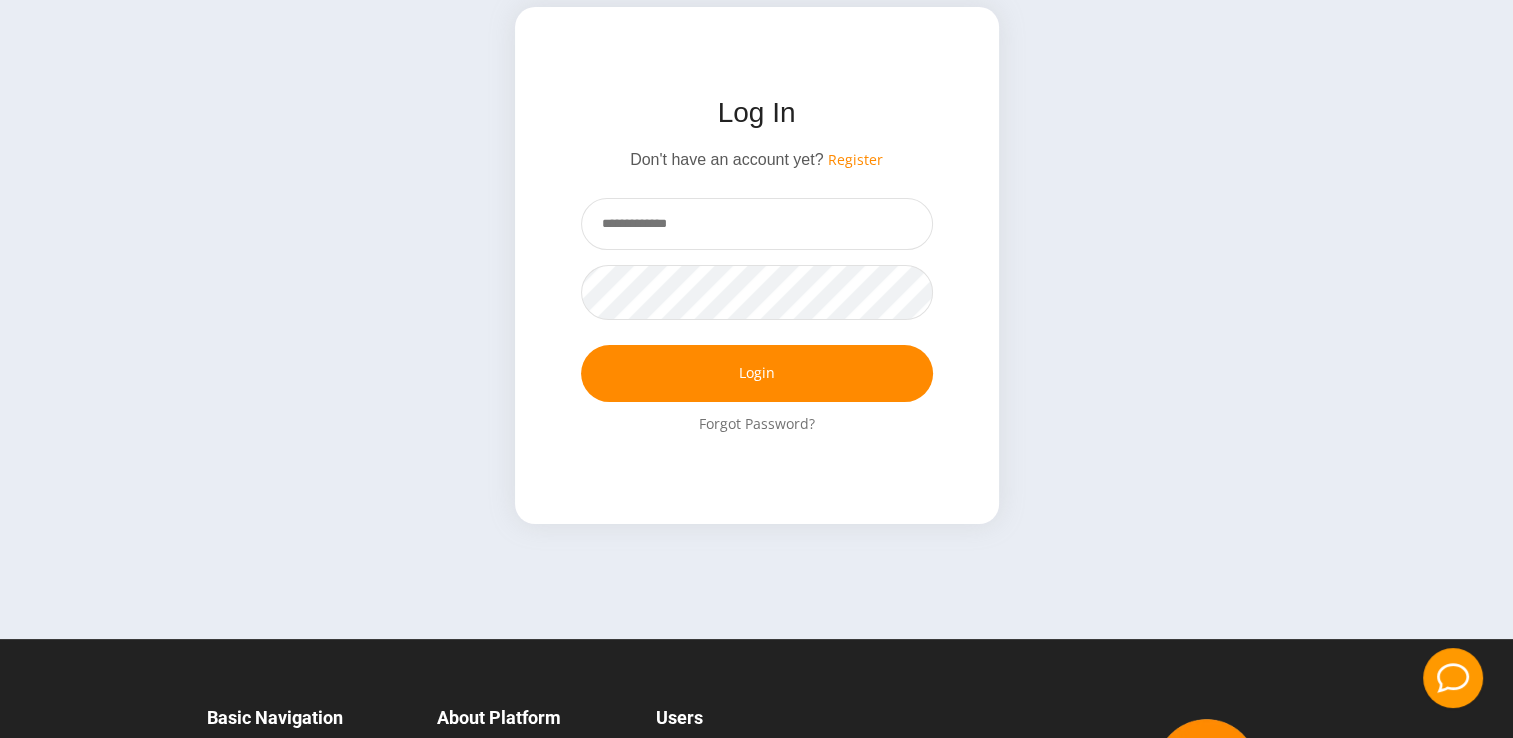 click at bounding box center [757, 477] 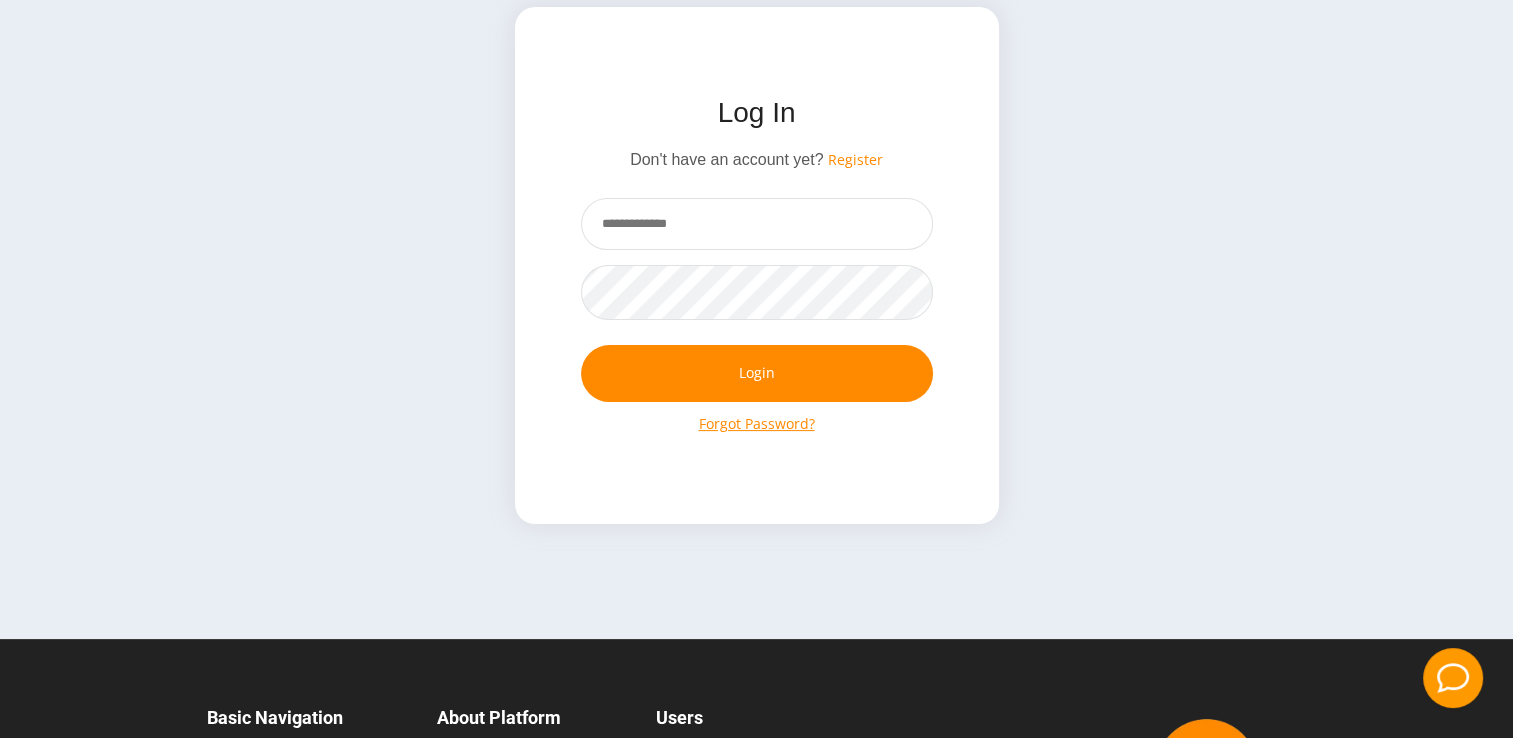 click on "Forgot Password?" at bounding box center [757, 424] 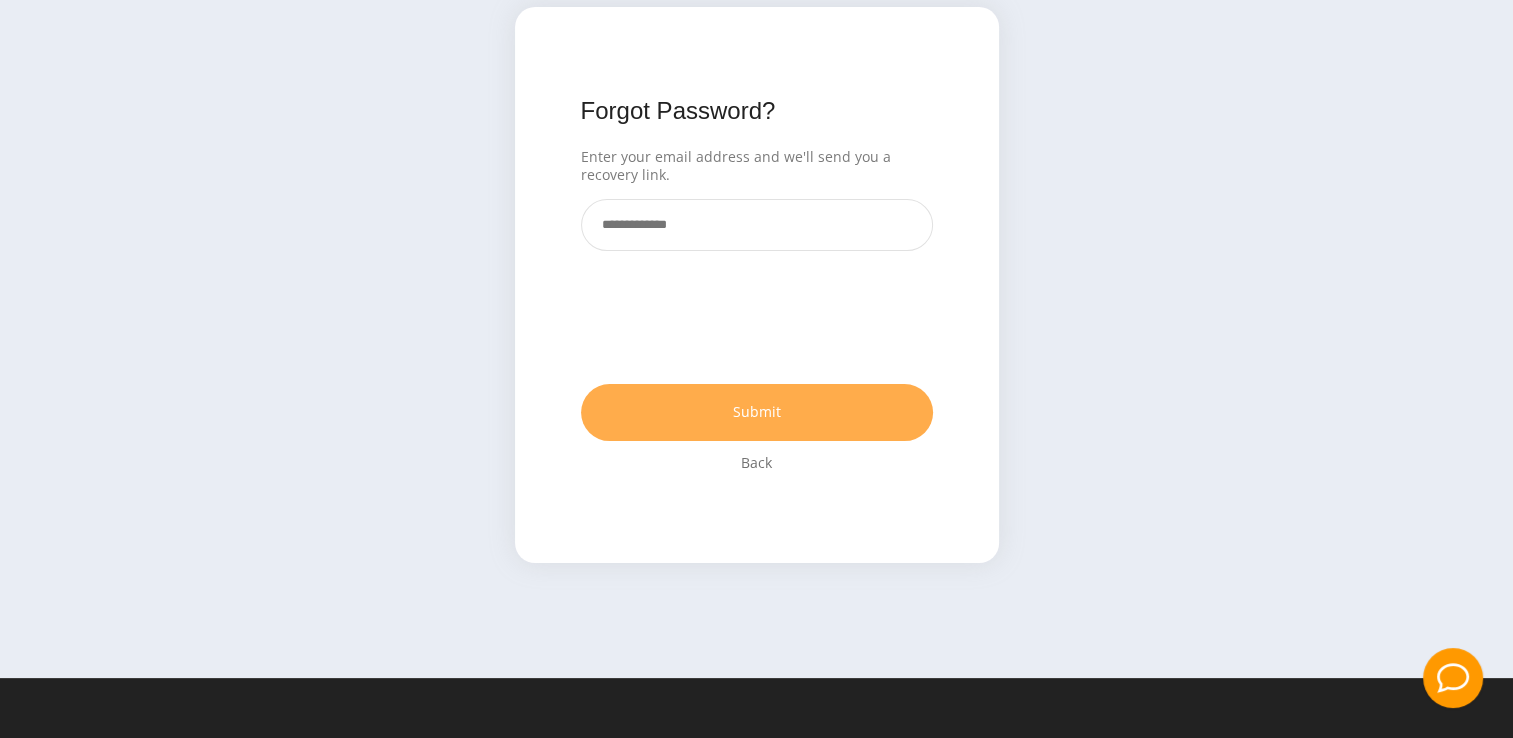 click at bounding box center (757, 225) 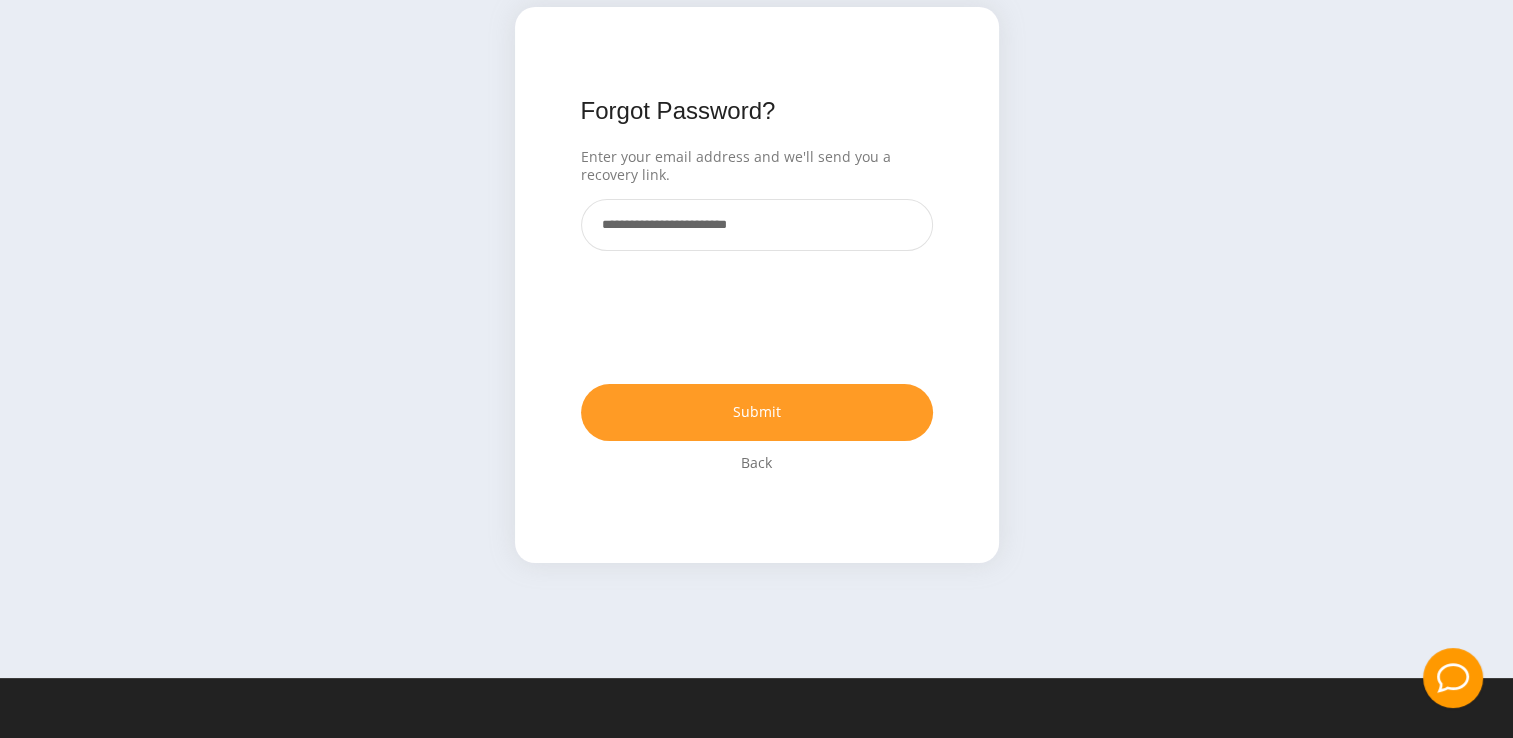click on "Submit" at bounding box center [757, 412] 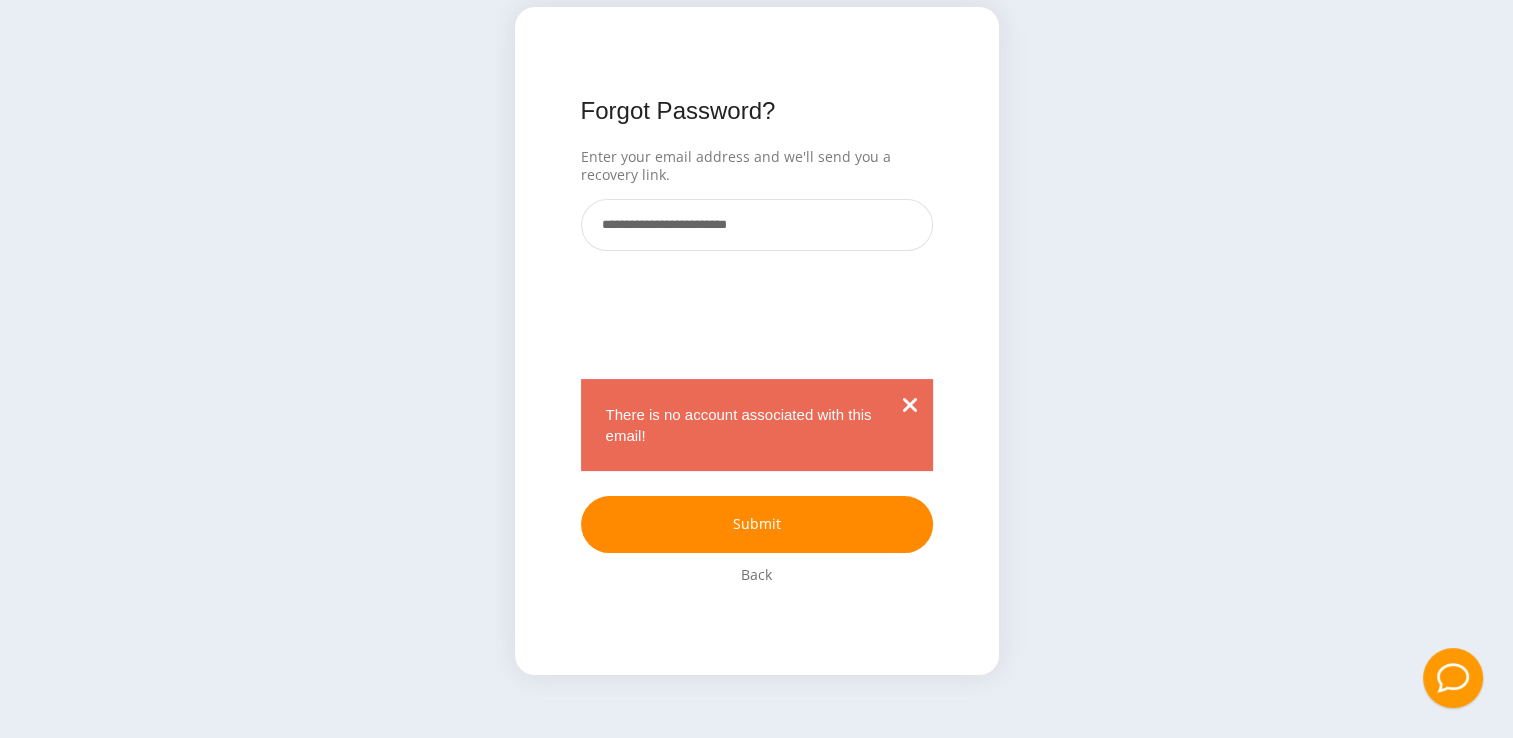click on "**********" at bounding box center [757, 225] 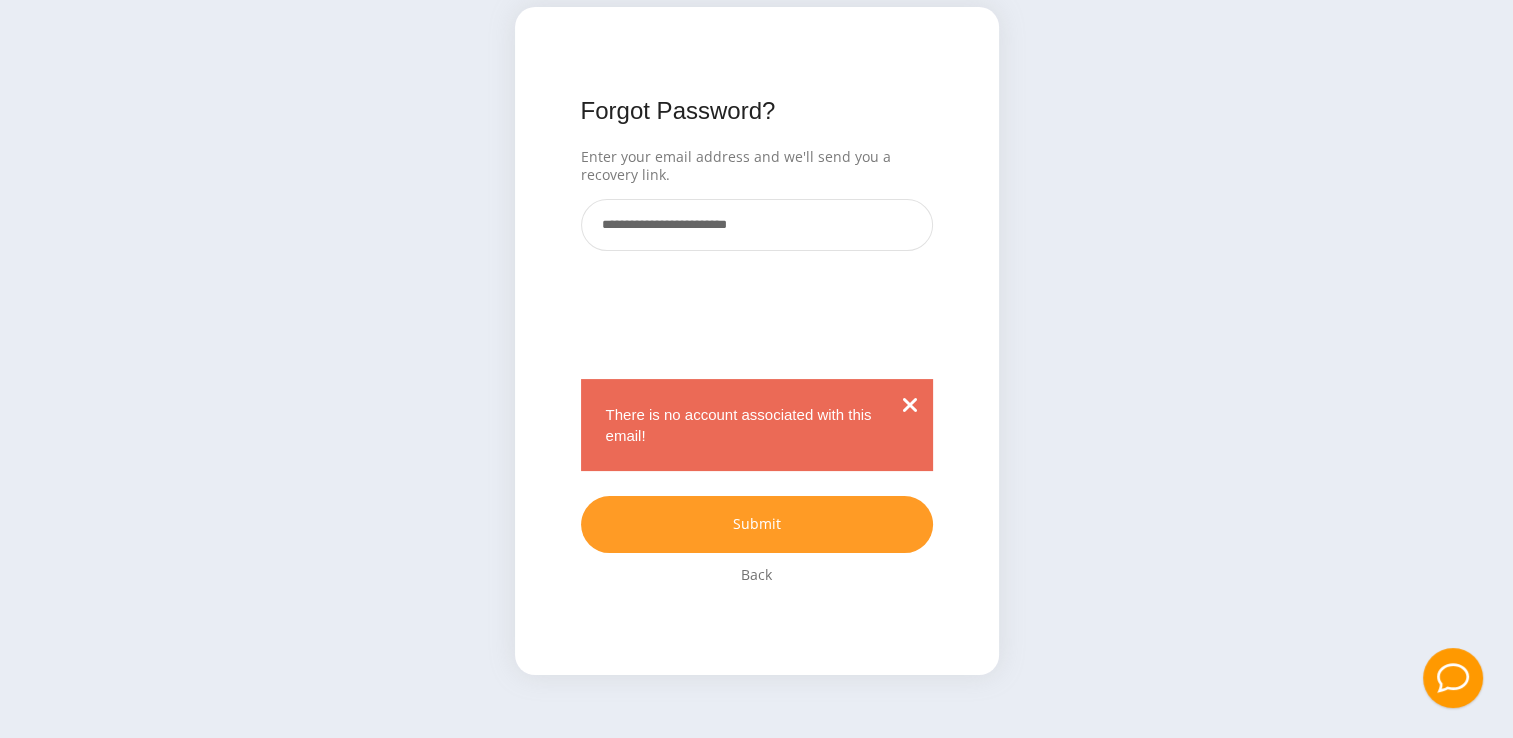 click on "Submit" at bounding box center [757, 524] 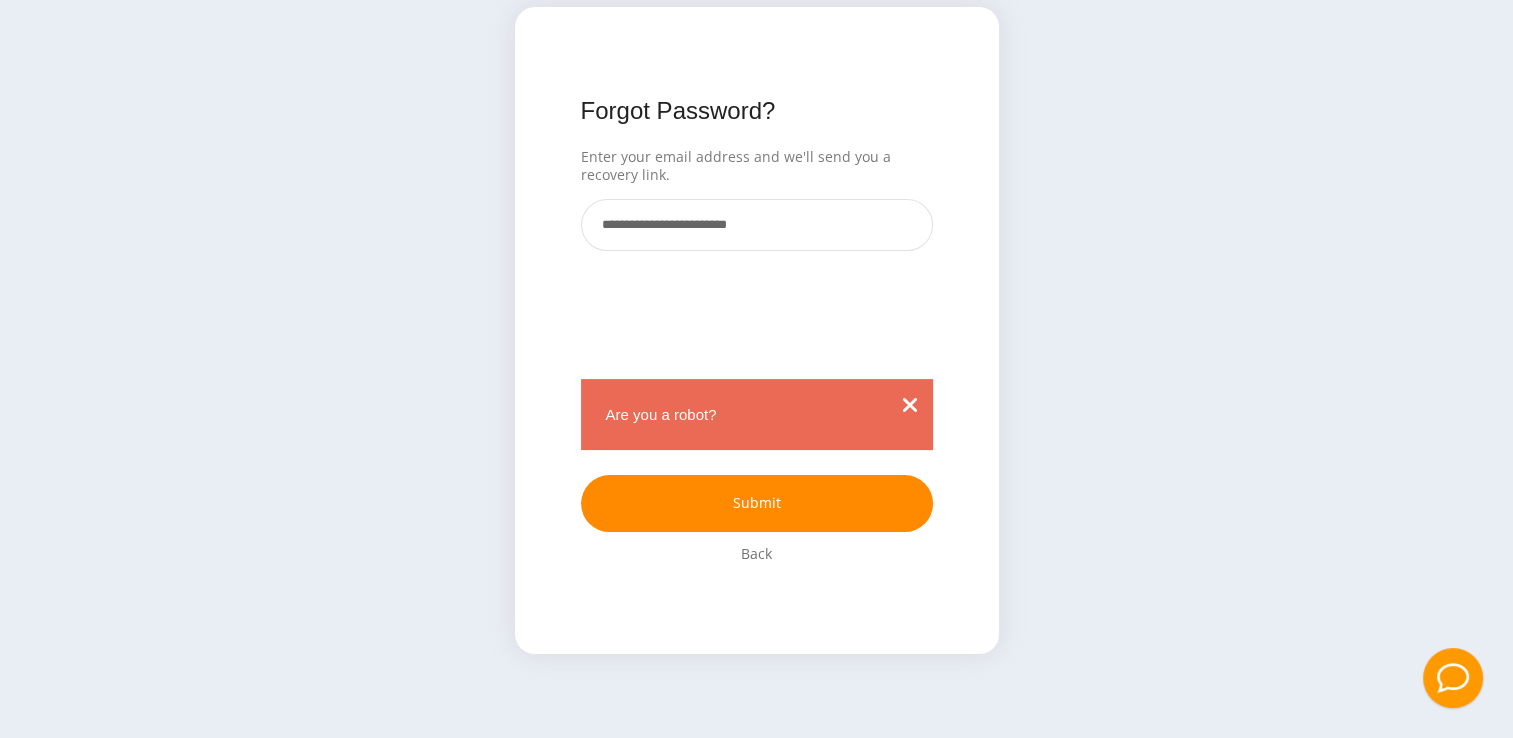 click on "**********" at bounding box center (757, 225) 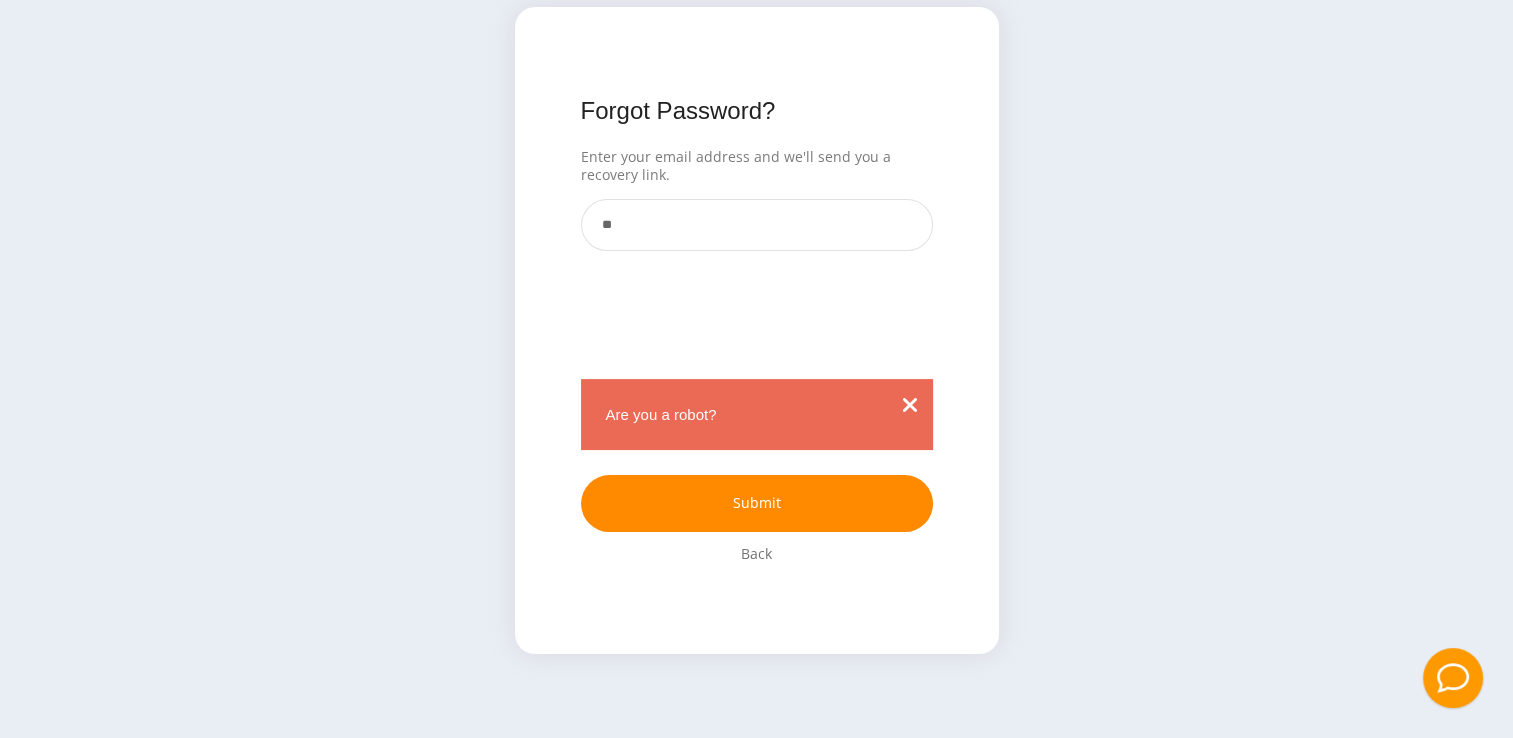 type on "**********" 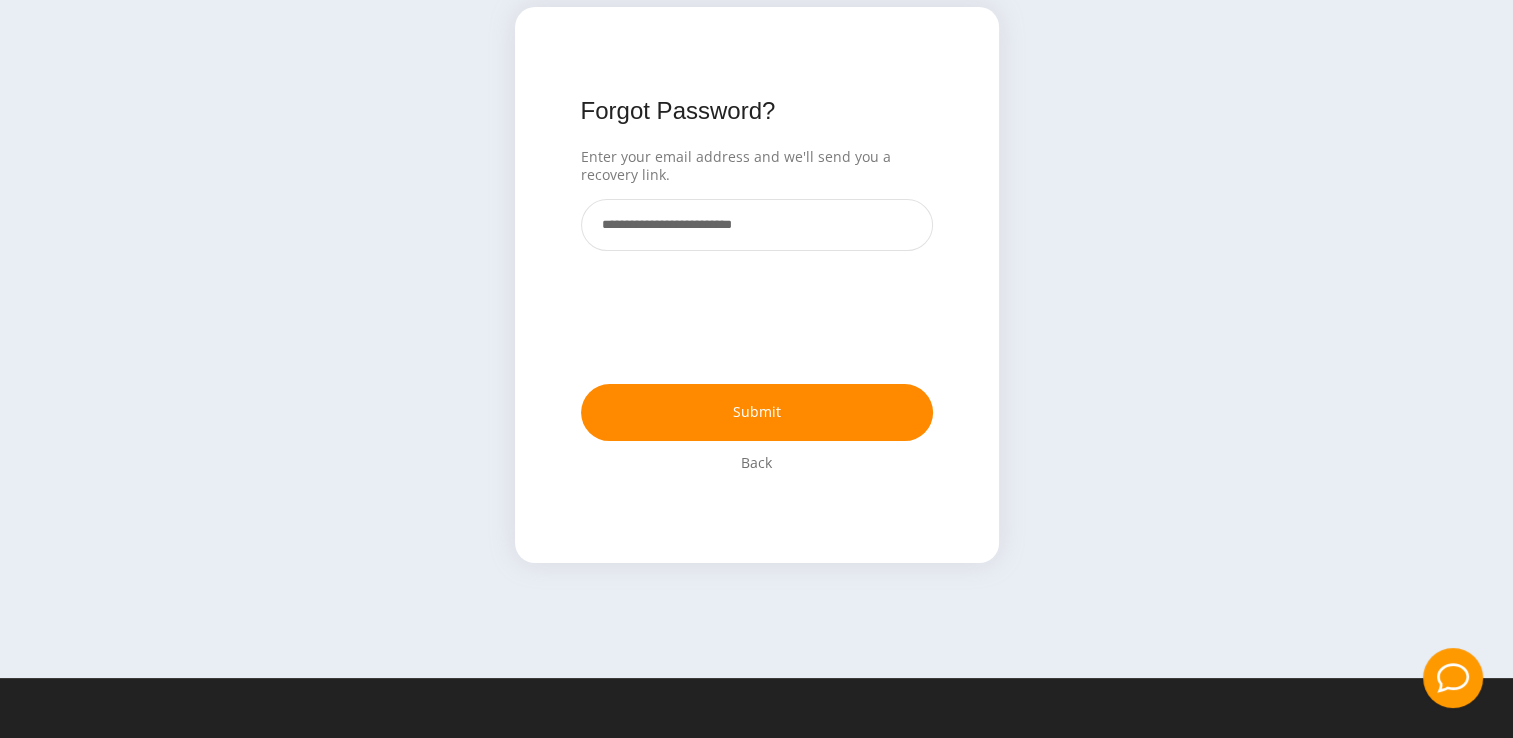 click on "**********" at bounding box center (757, 225) 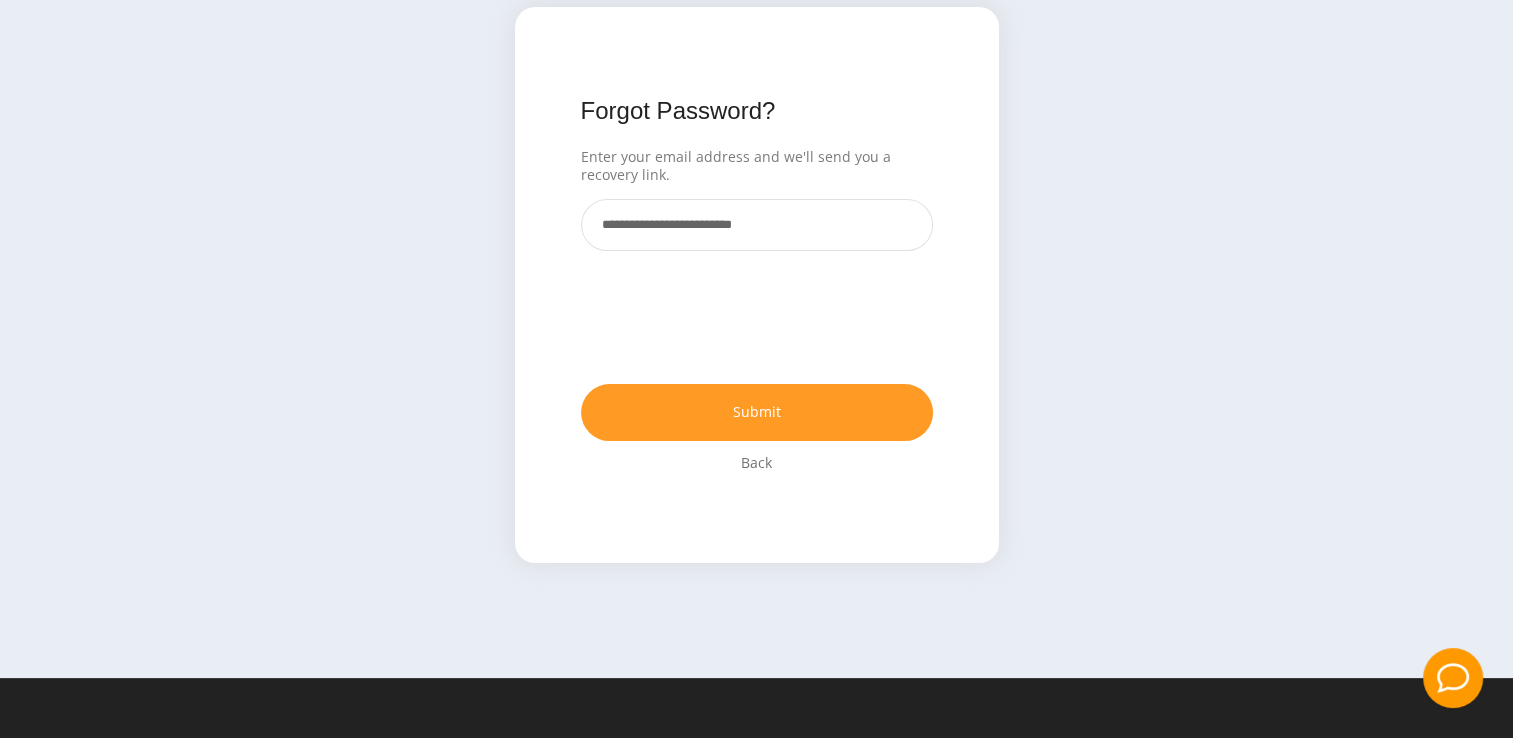 click on "Submit" at bounding box center (757, 412) 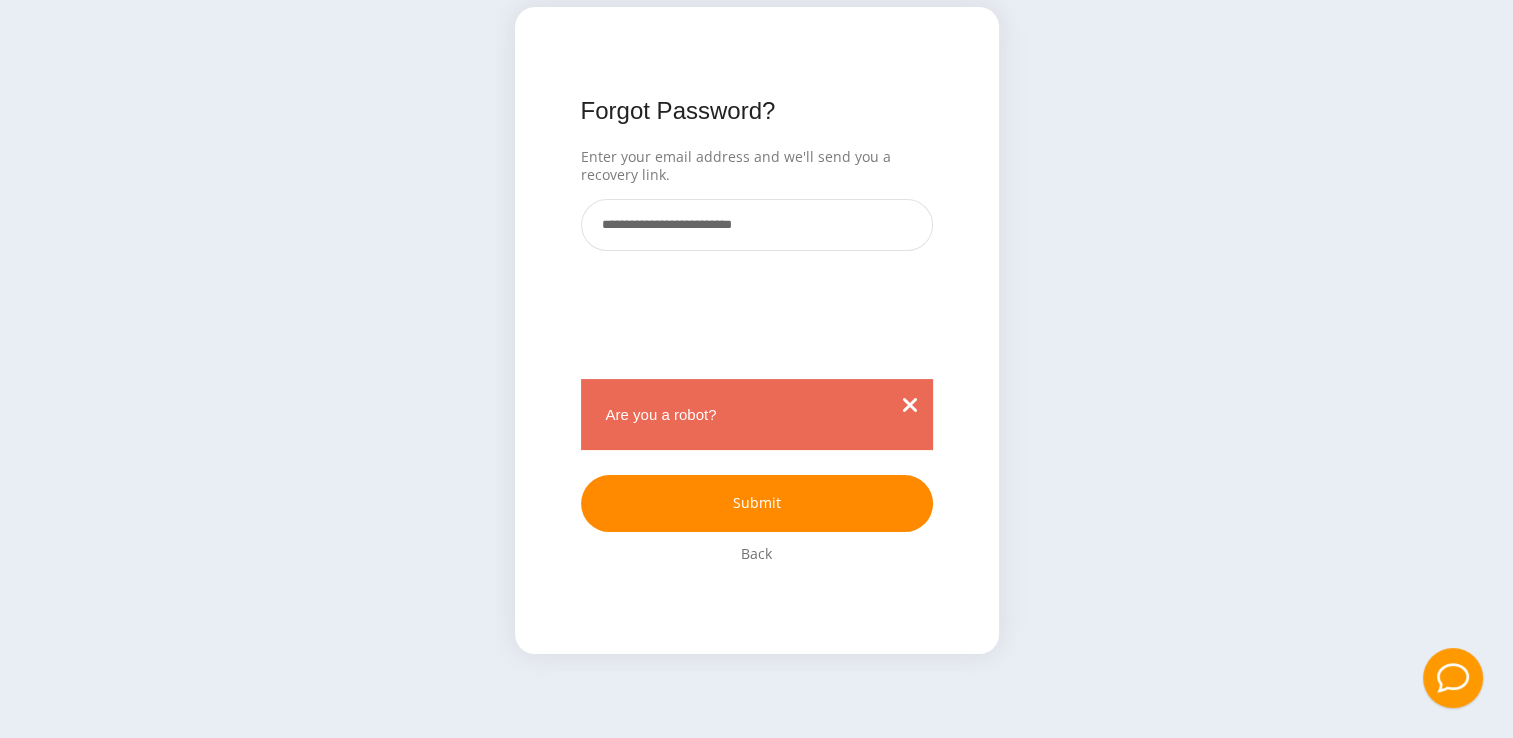 scroll, scrollTop: 0, scrollLeft: 0, axis: both 